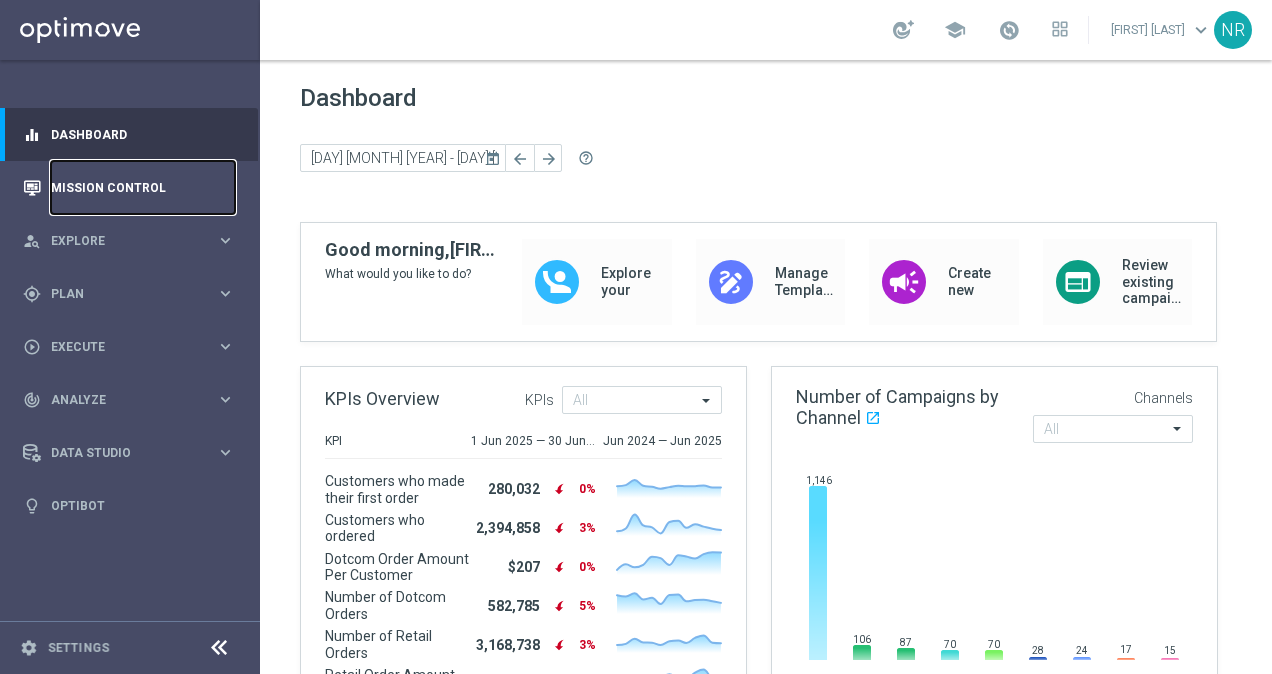 drag, startPoint x: 0, startPoint y: 0, endPoint x: 140, endPoint y: 194, distance: 239.24046 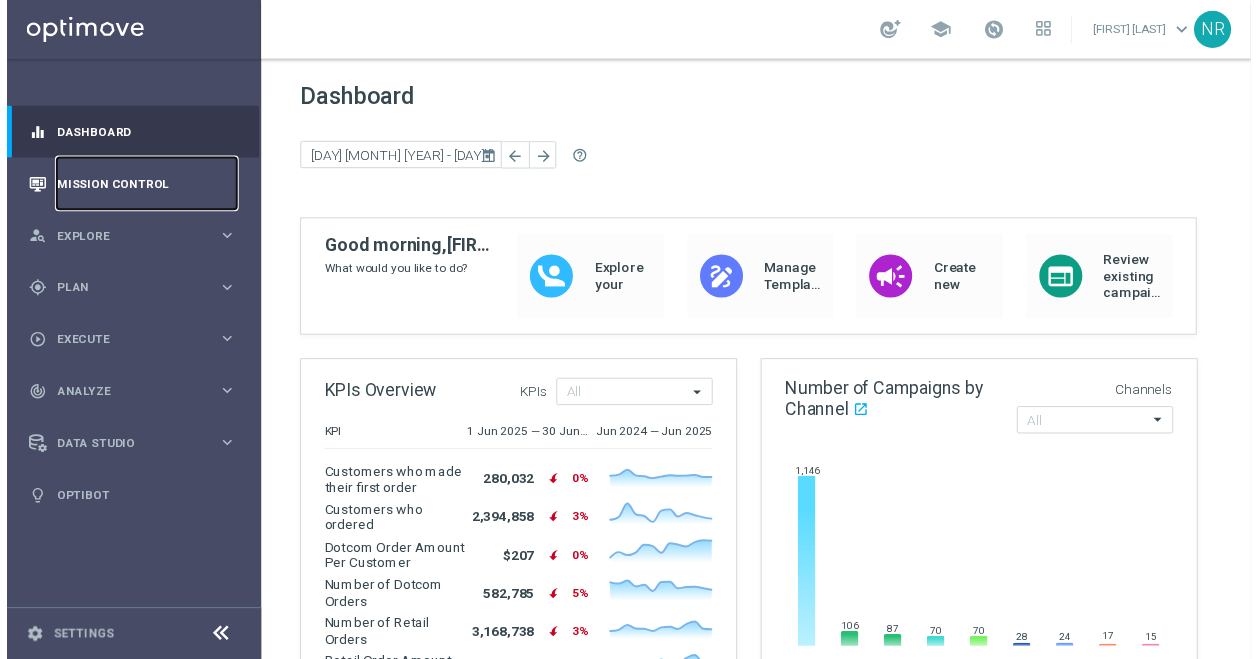 scroll, scrollTop: 0, scrollLeft: 0, axis: both 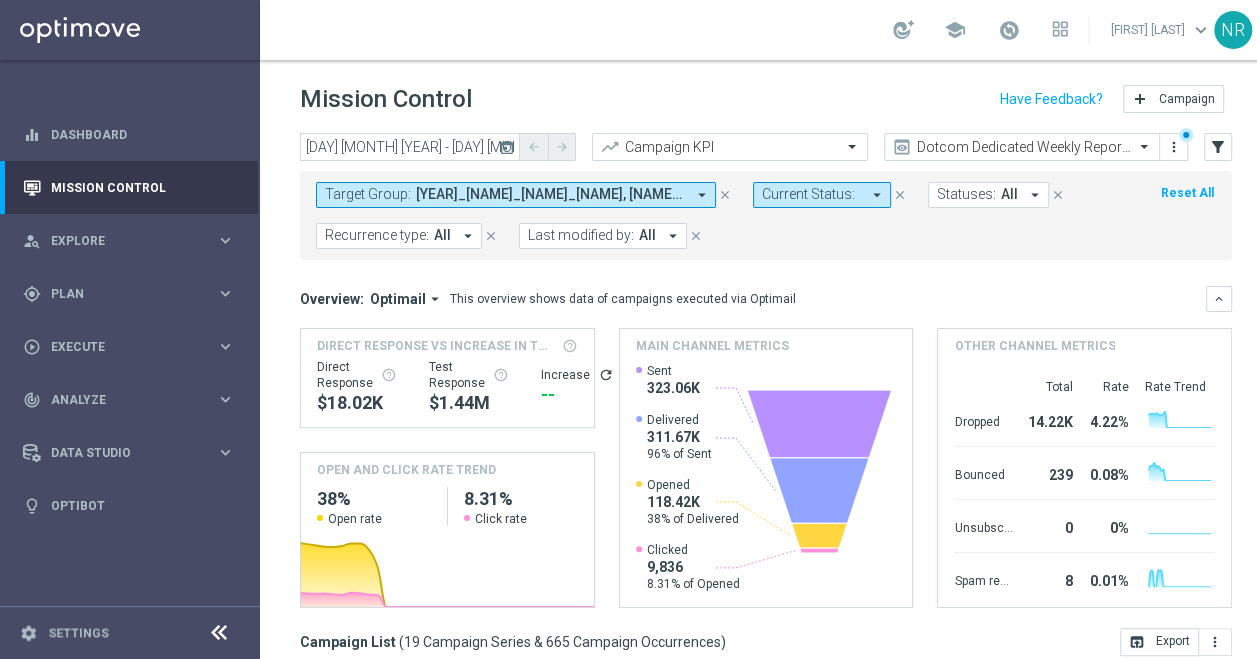 click on "close" 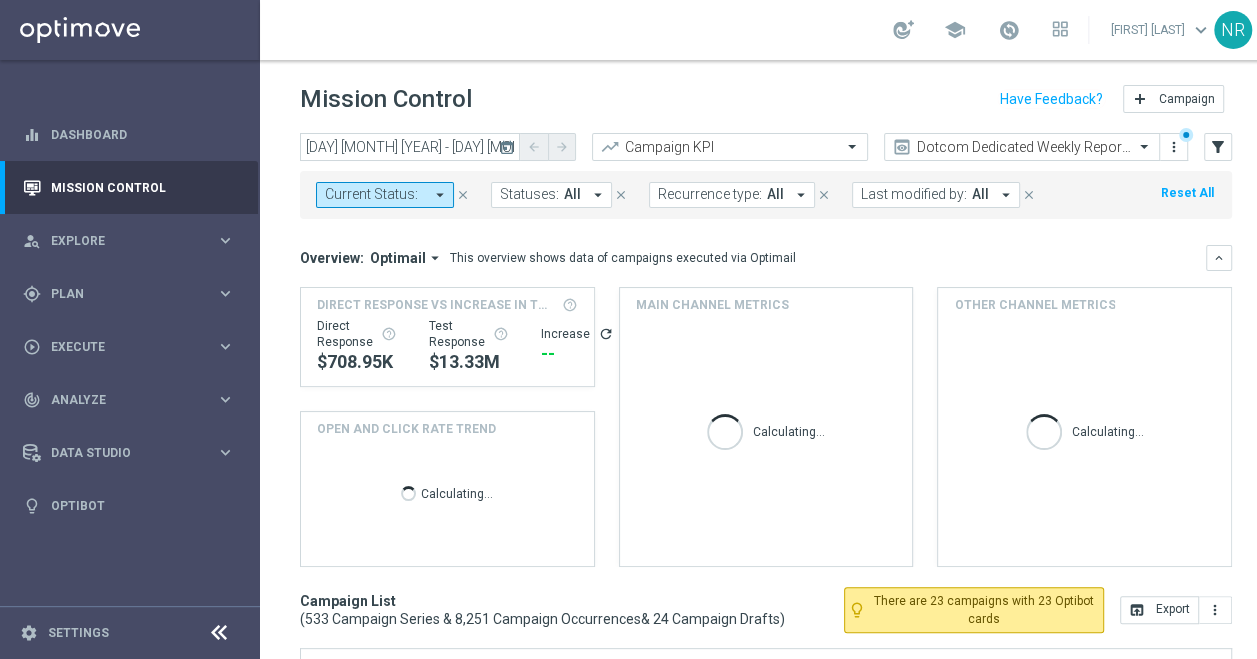 click on "Mission Control
add
Campaign" 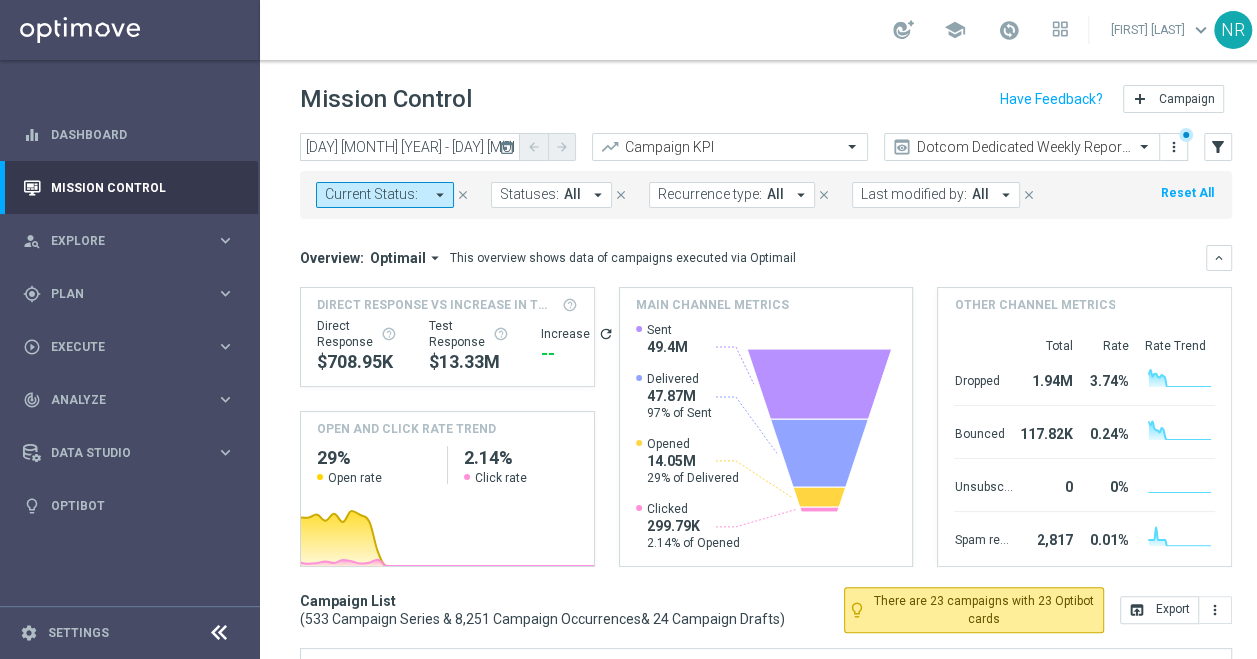 click on "Mission Control
add
Campaign" 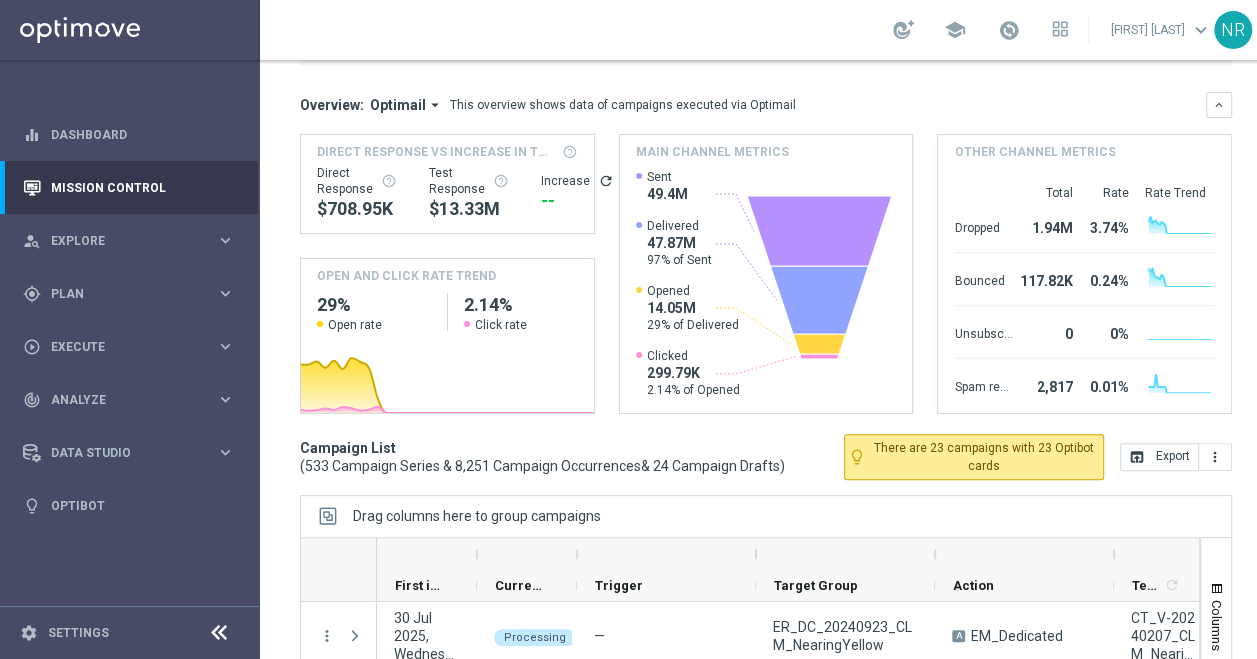 scroll, scrollTop: 0, scrollLeft: 0, axis: both 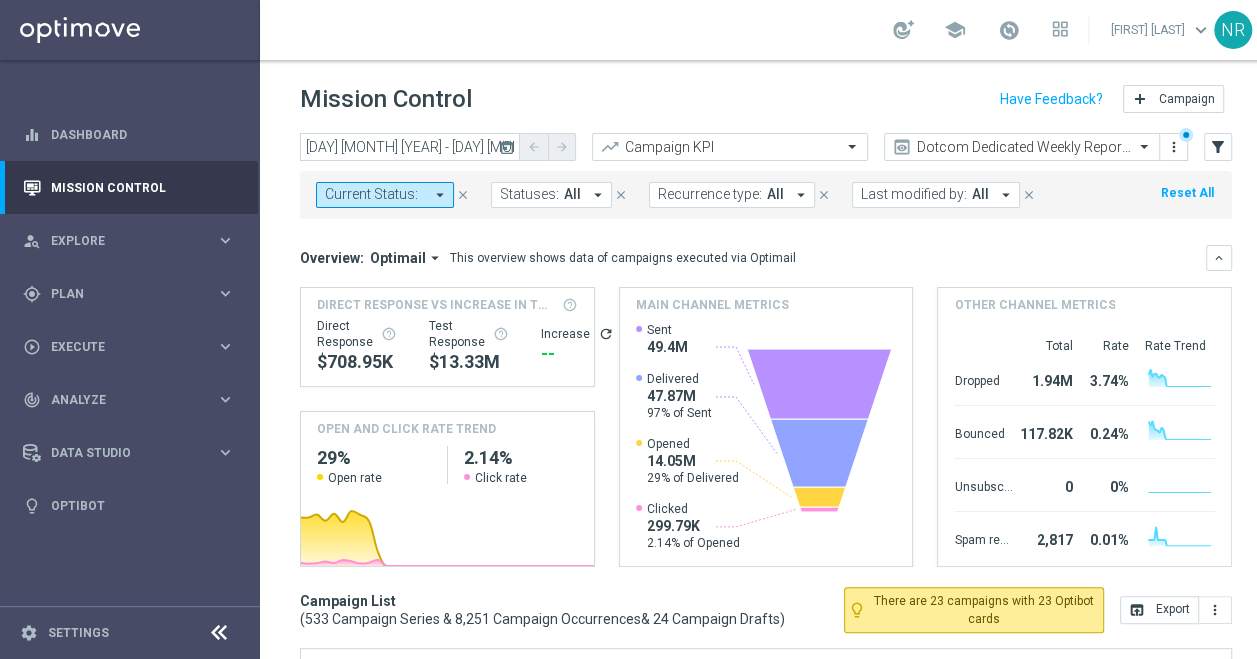 click on "today
[DAY] [MONTH] [YEAR] - [DAY] [MONTH] [YEAR]
arrow_back
arrow_forward
Campaign KPI  trending_up
Dotcom Dedicated Weekly Reporting  preview
more_vert
filter_alt
Current Status:
arrow_drop_down
close
Statuses:
All
arrow_drop_down
close
Recurrence type: All" 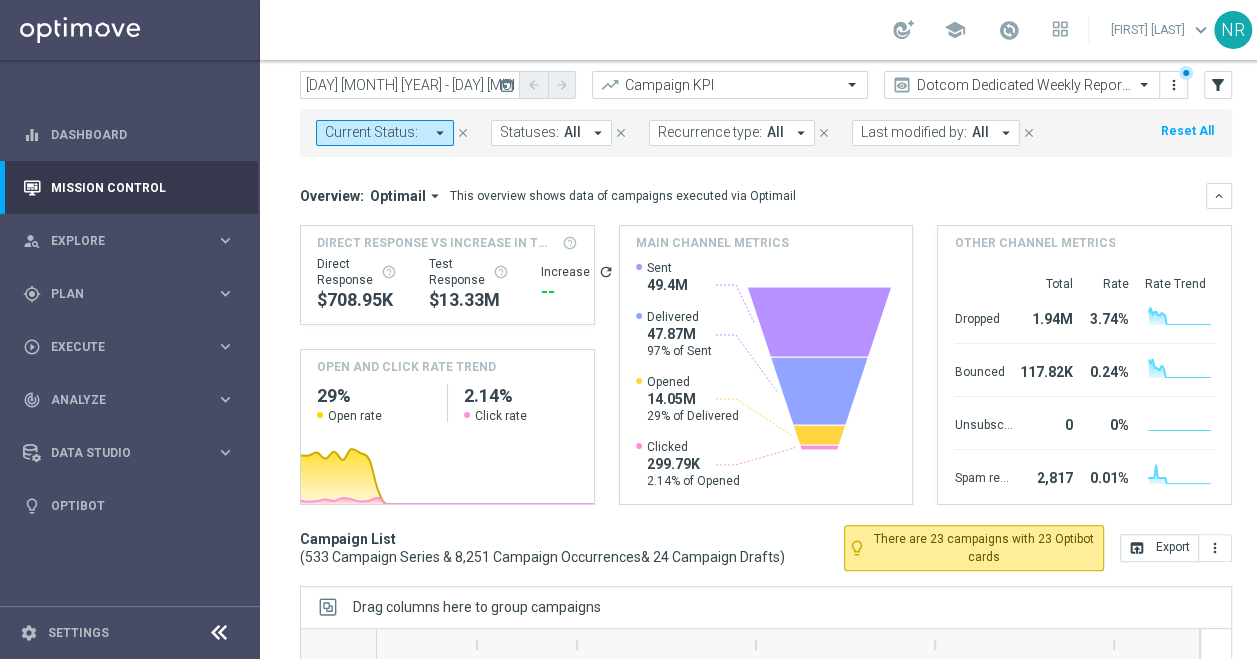 scroll, scrollTop: 0, scrollLeft: 0, axis: both 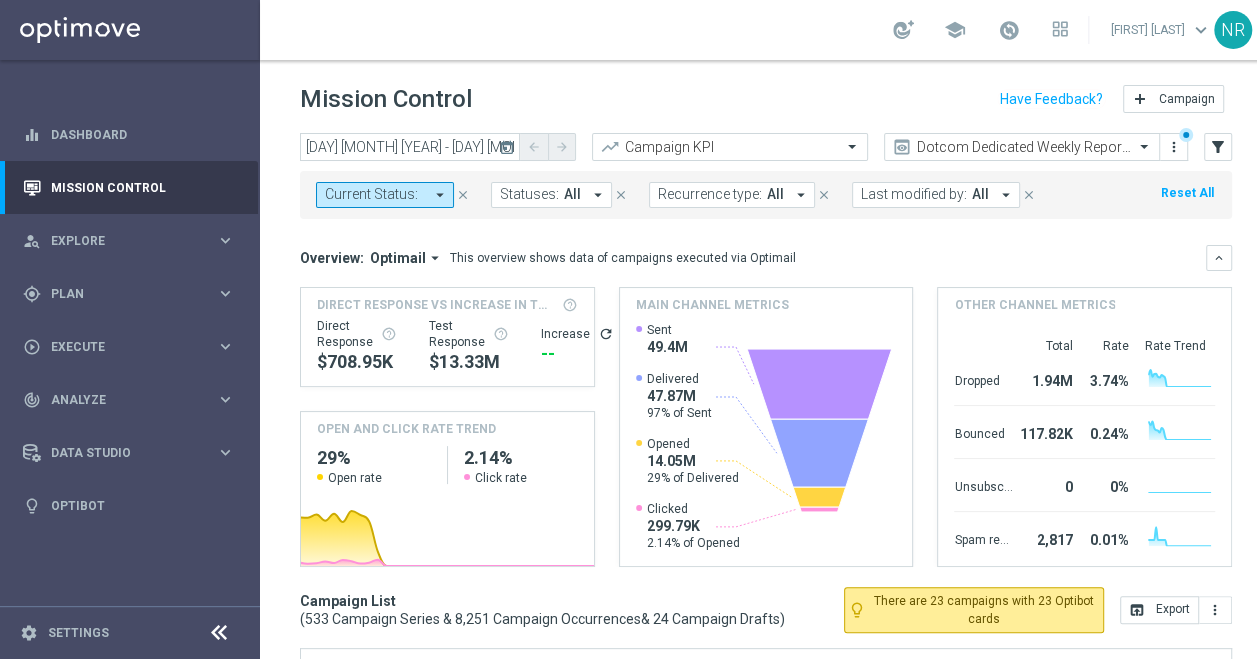 click on "Mission Control
add
Campaign" 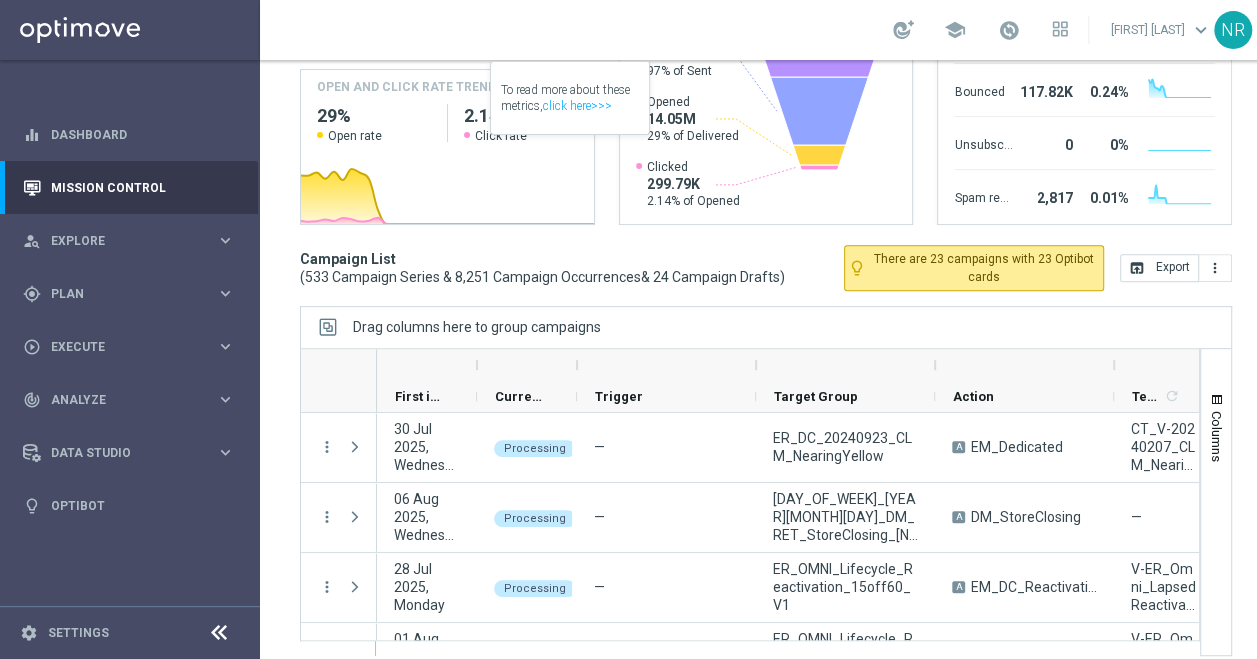 scroll, scrollTop: 0, scrollLeft: 0, axis: both 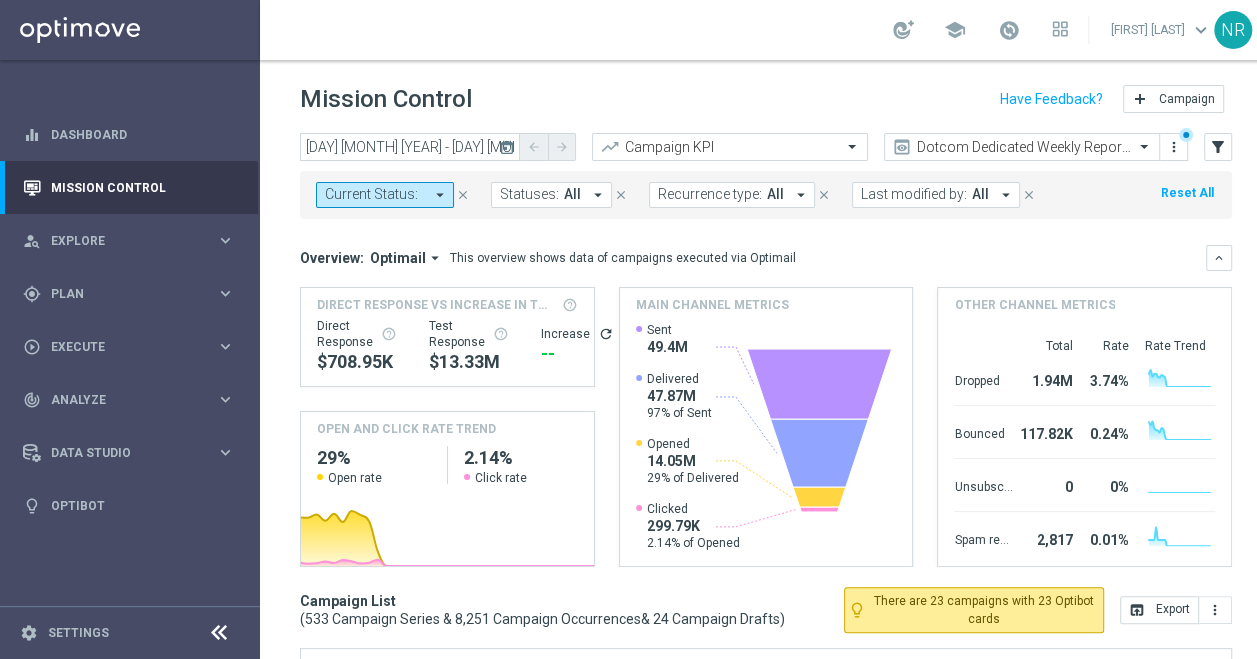 click on "Mission Control
add
Campaign" 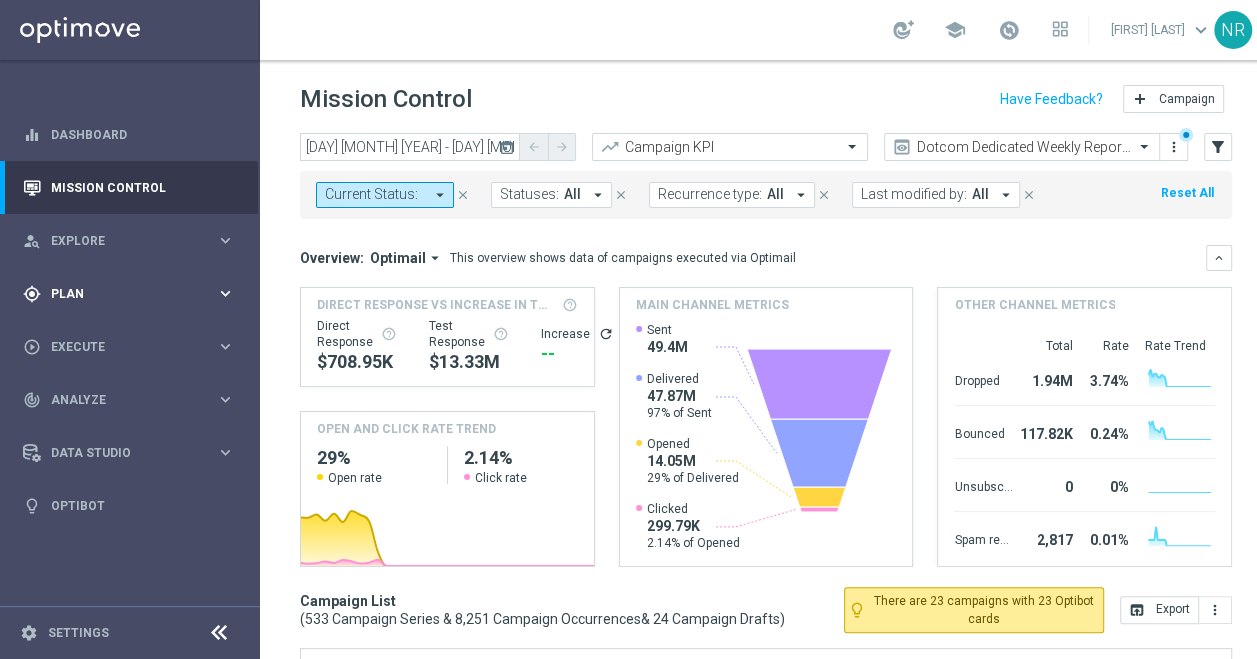click on "Plan" at bounding box center [133, 294] 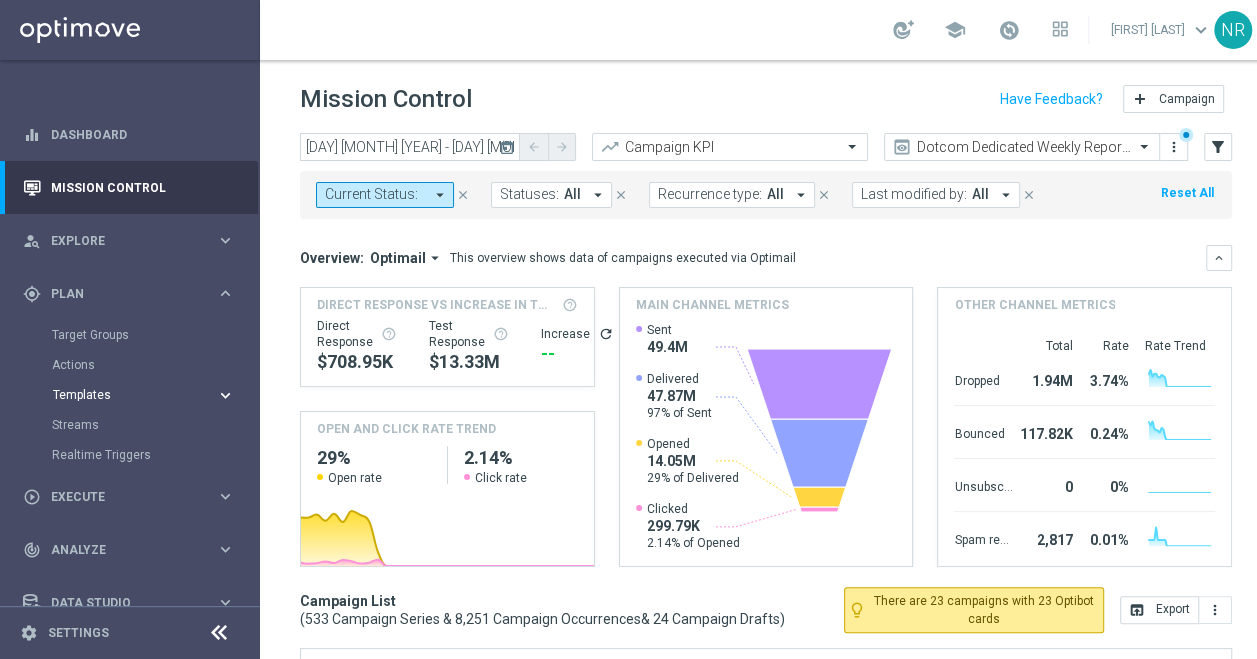 click on "Templates" at bounding box center (124, 395) 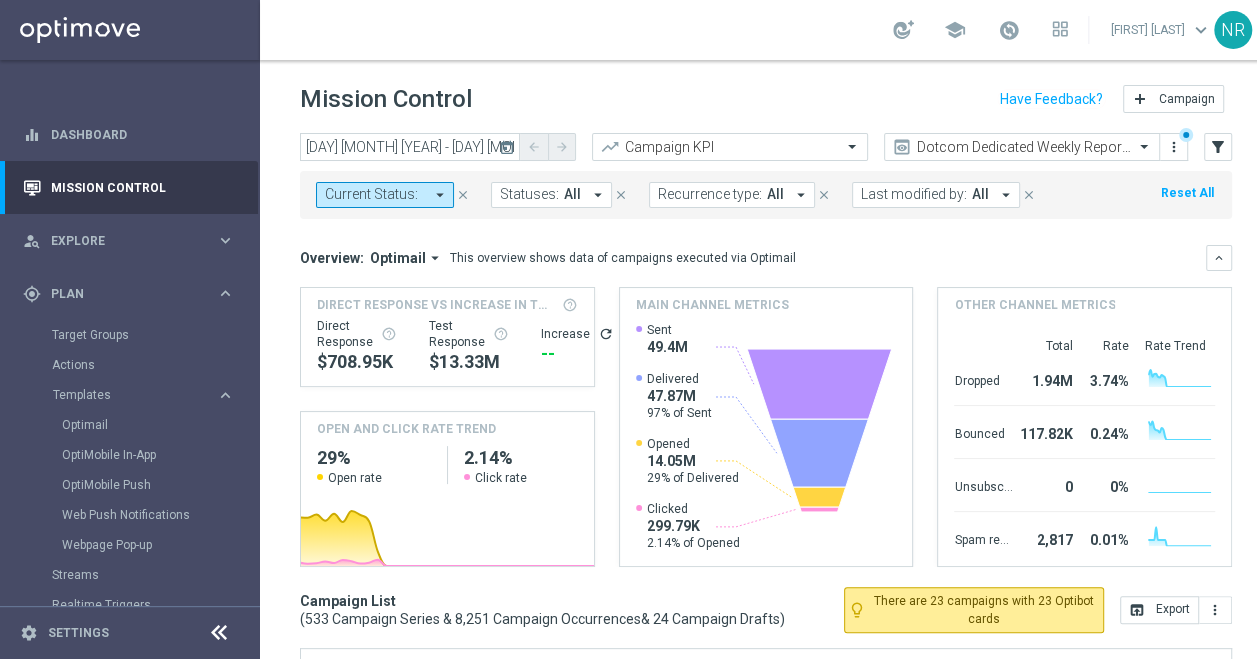 drag, startPoint x: 106, startPoint y: 394, endPoint x: 28, endPoint y: 579, distance: 200.77101 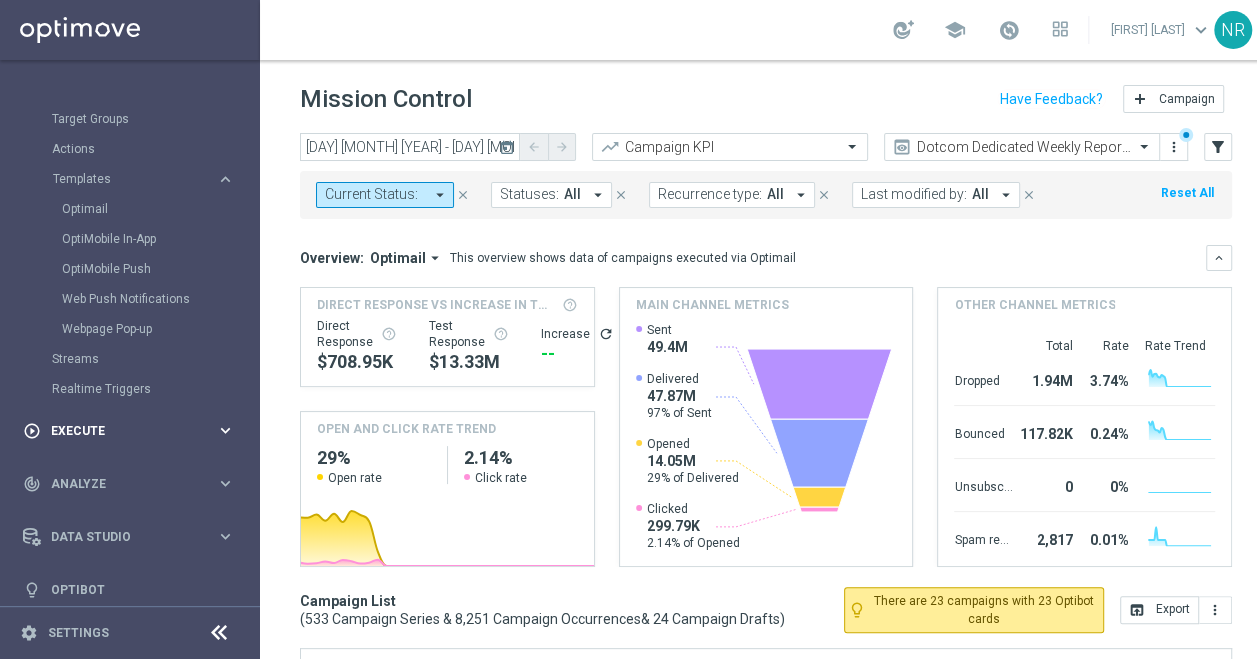 click on "play_circle_outline
Execute
keyboard_arrow_right" at bounding box center (129, 430) 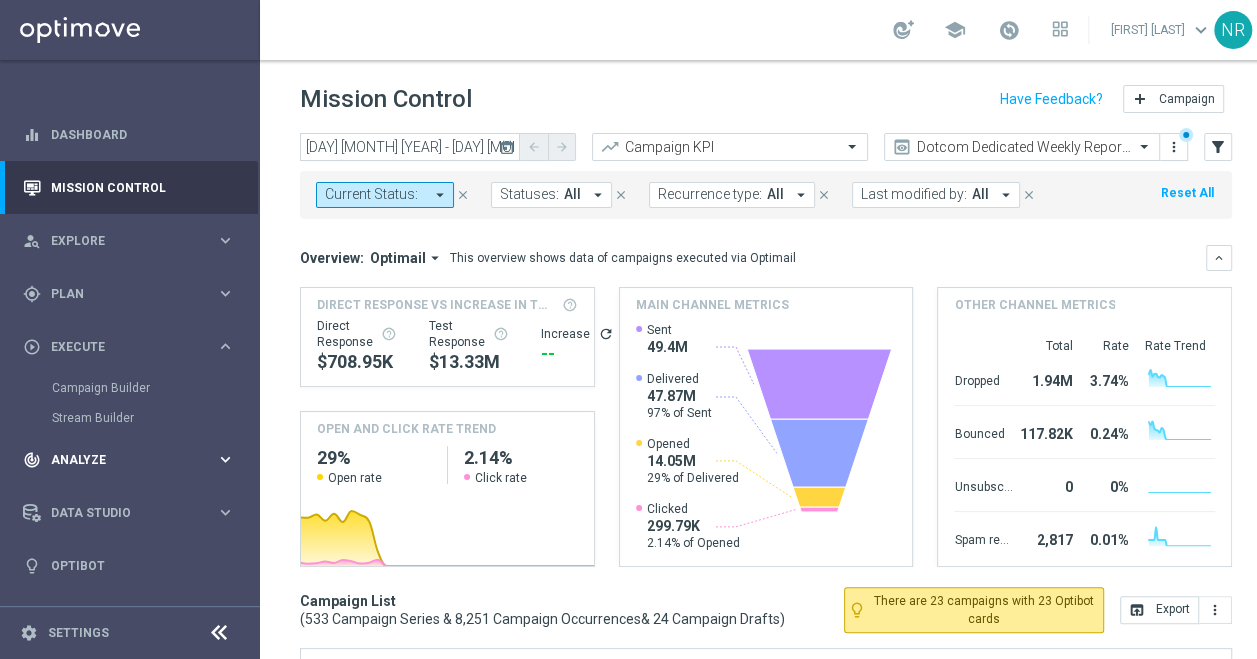 scroll, scrollTop: 0, scrollLeft: 0, axis: both 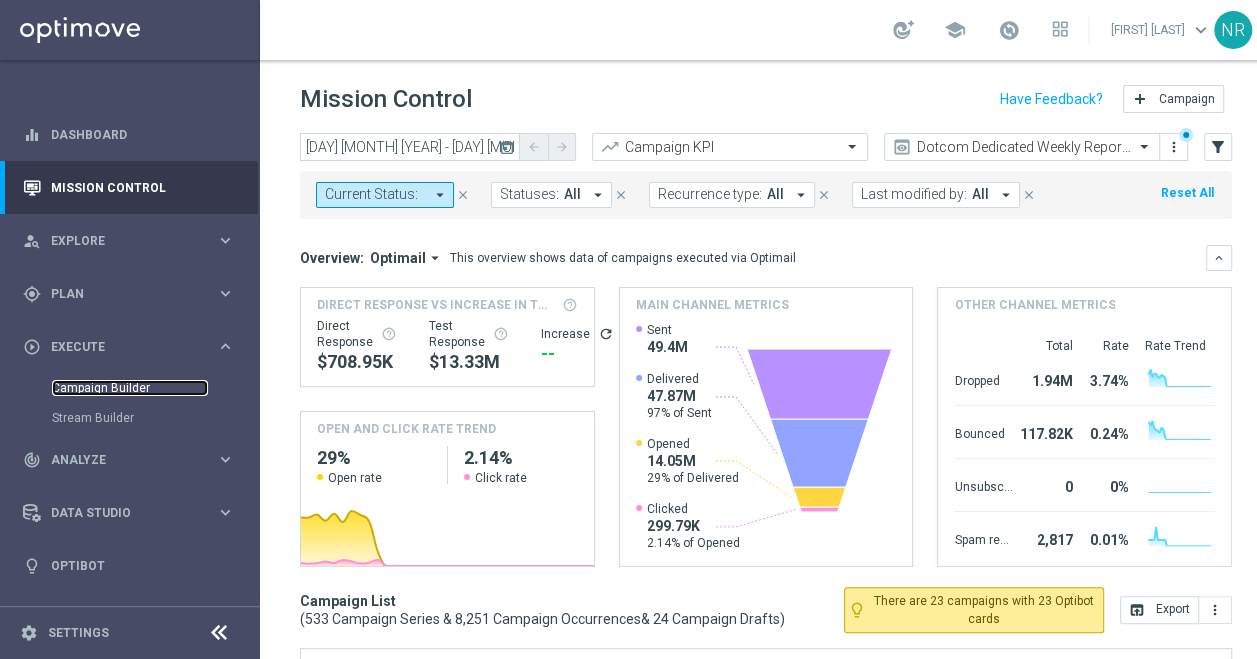 click on "Campaign Builder" at bounding box center [130, 388] 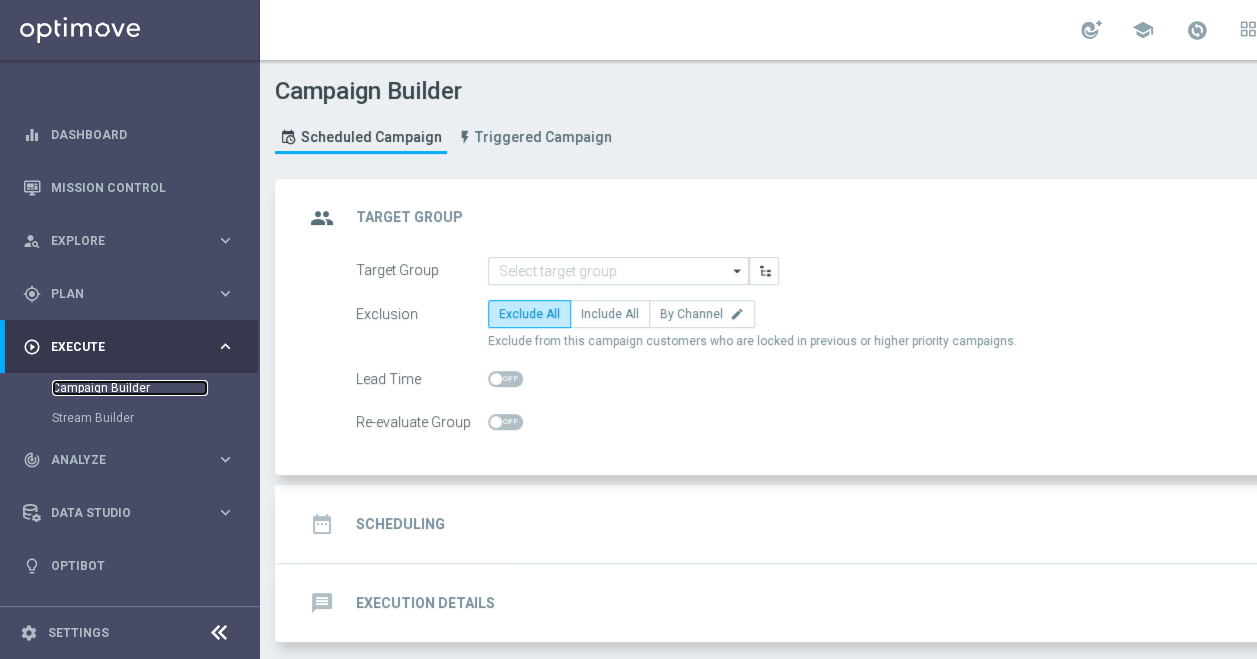 scroll, scrollTop: 72, scrollLeft: 0, axis: vertical 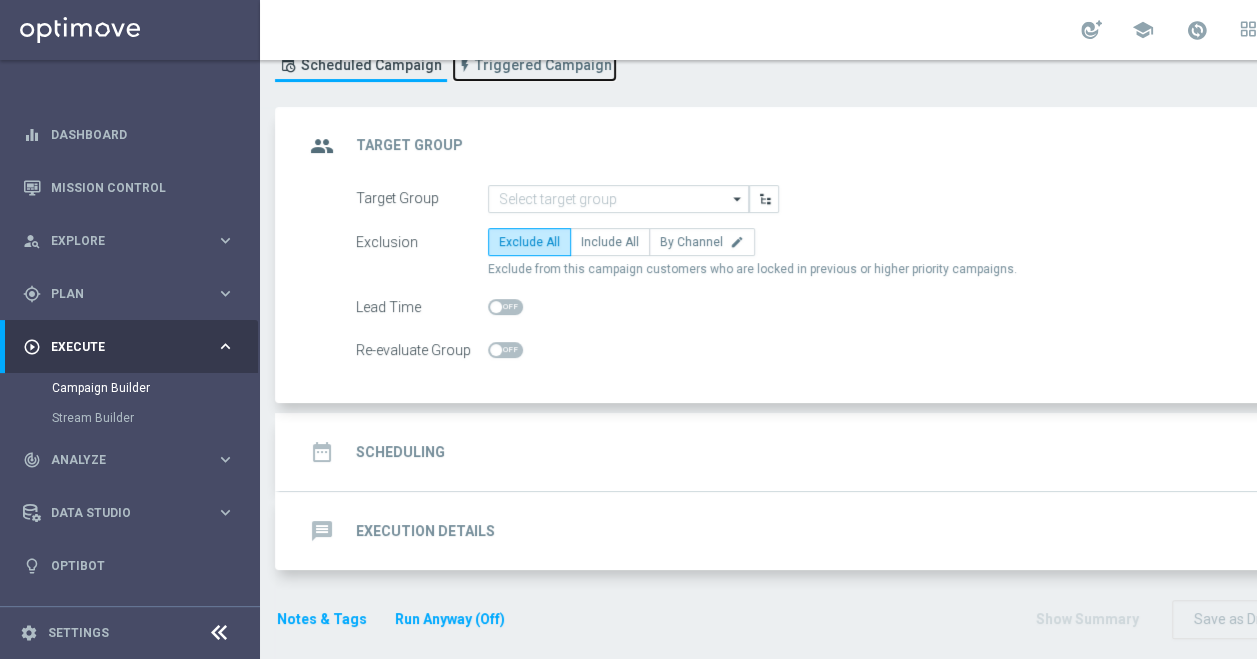 click on "Triggered Campaign" 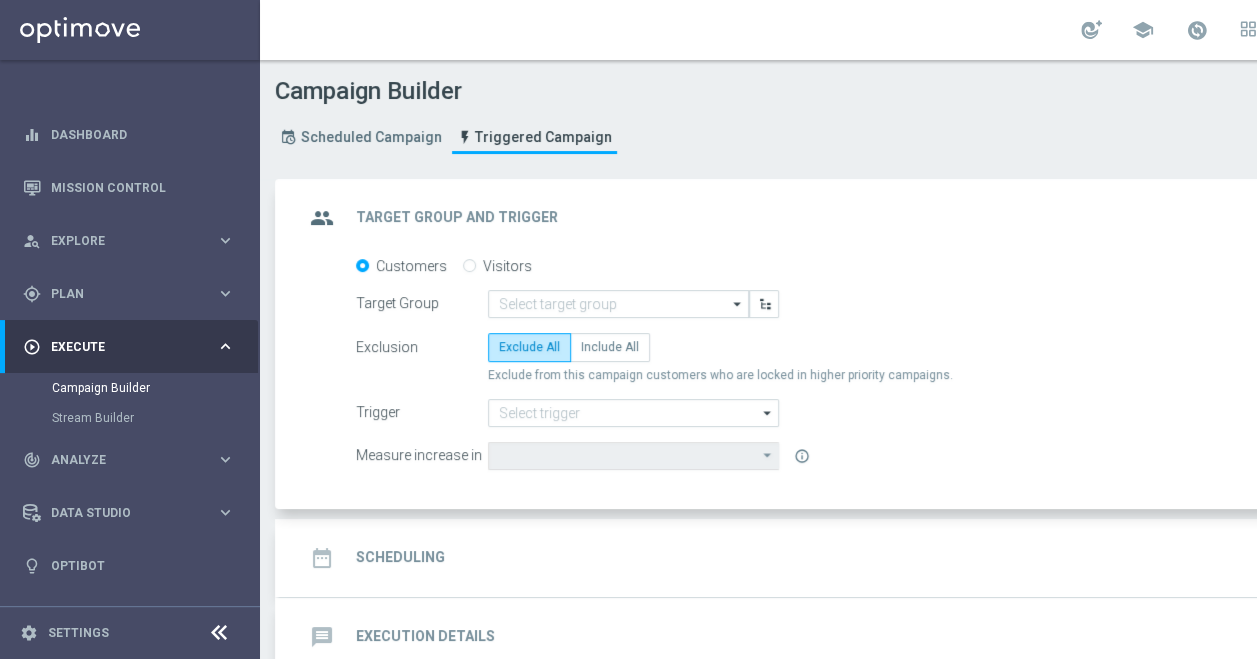 scroll, scrollTop: 106, scrollLeft: 0, axis: vertical 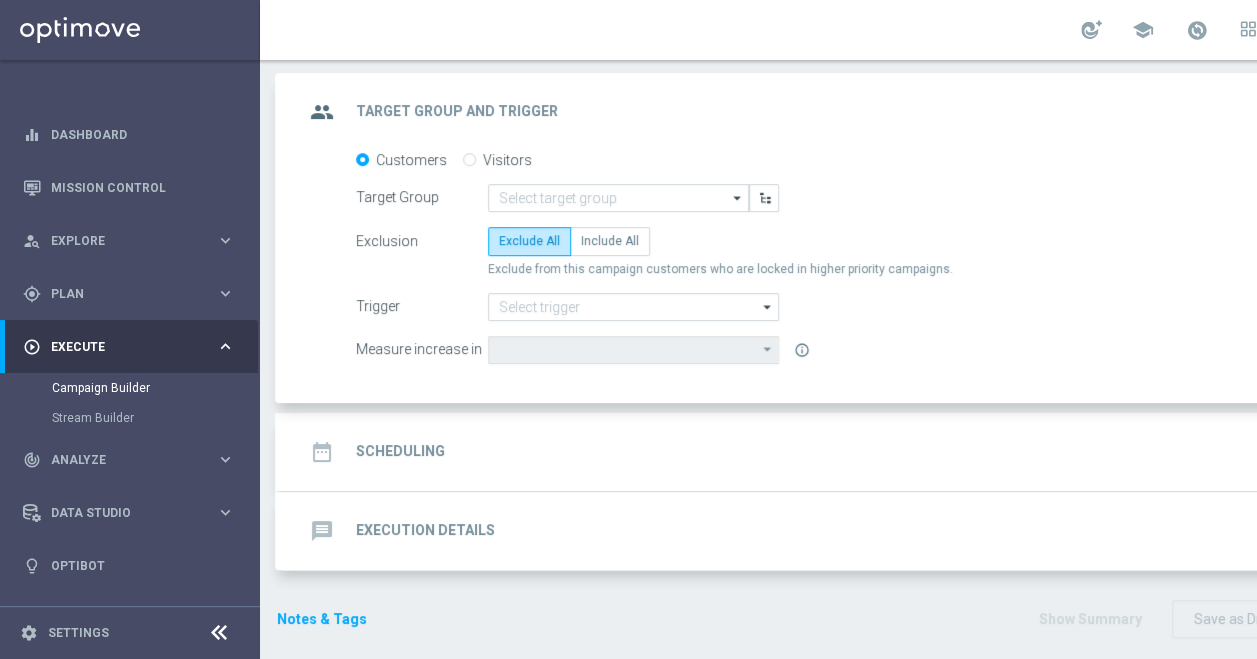 click on "Execution Details" 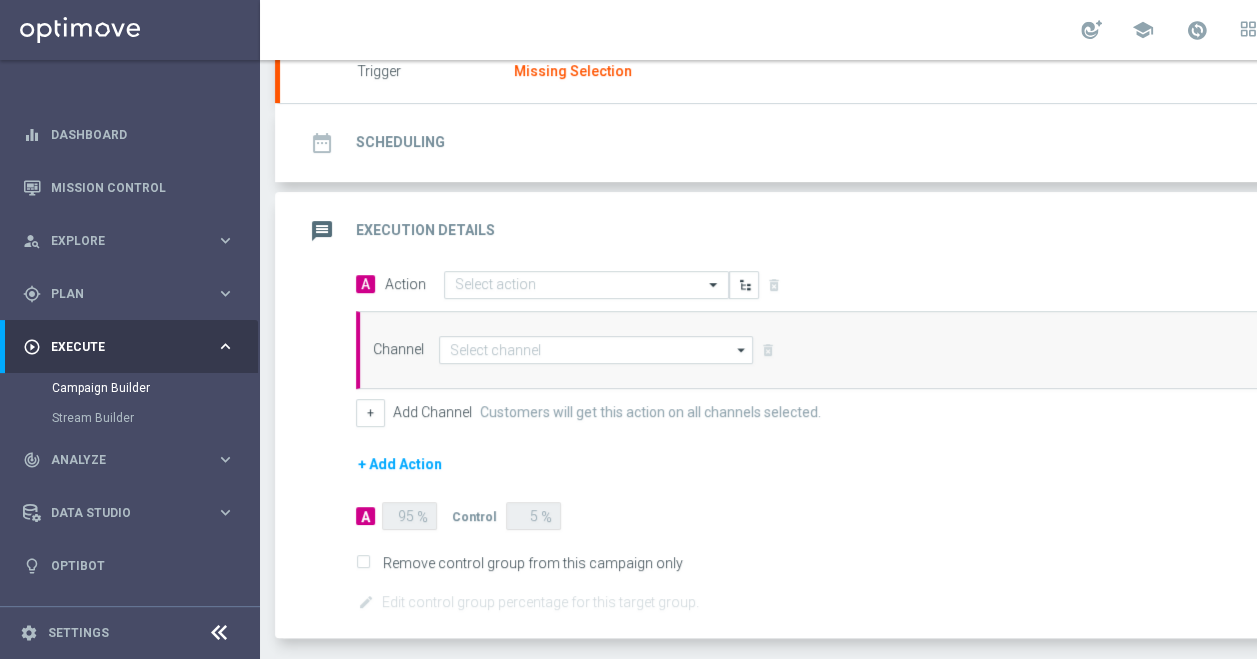 scroll, scrollTop: 272, scrollLeft: 0, axis: vertical 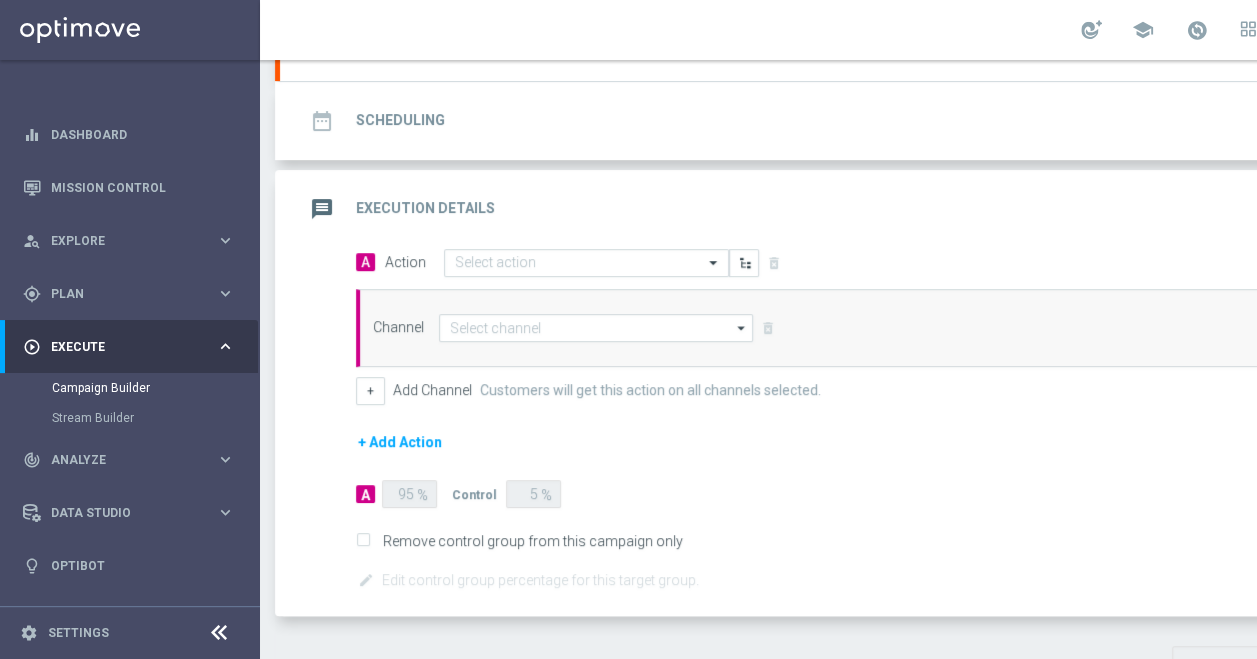 click on "+ Add Action" 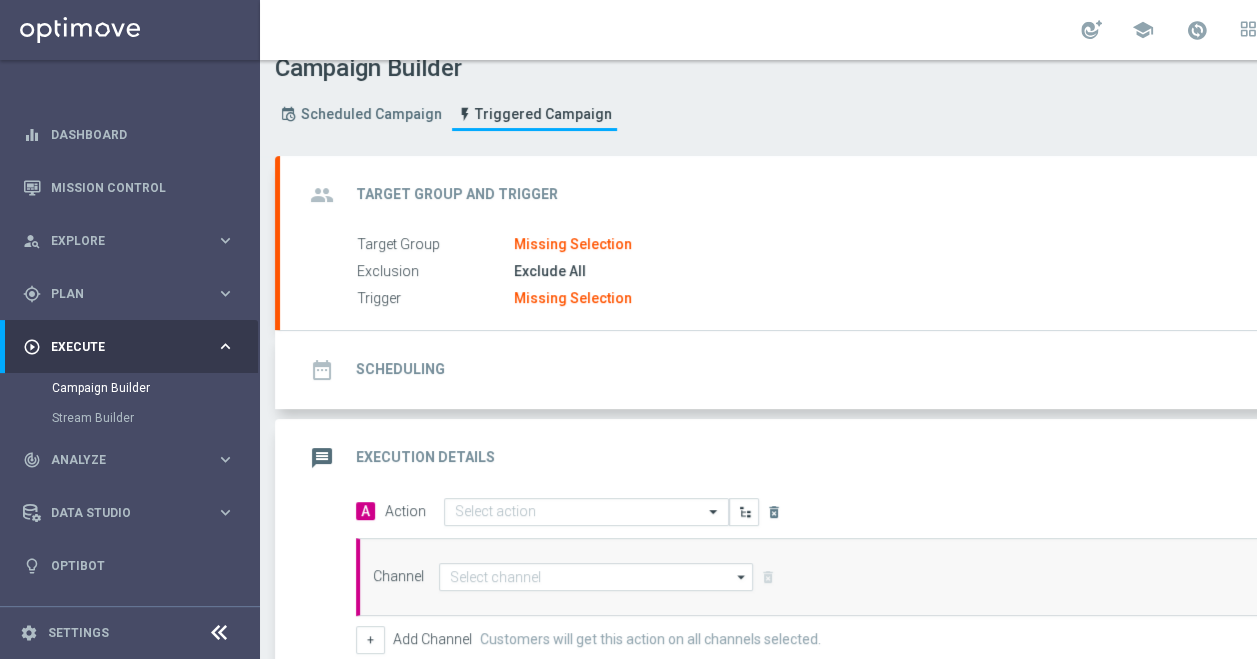 scroll, scrollTop: 20, scrollLeft: 0, axis: vertical 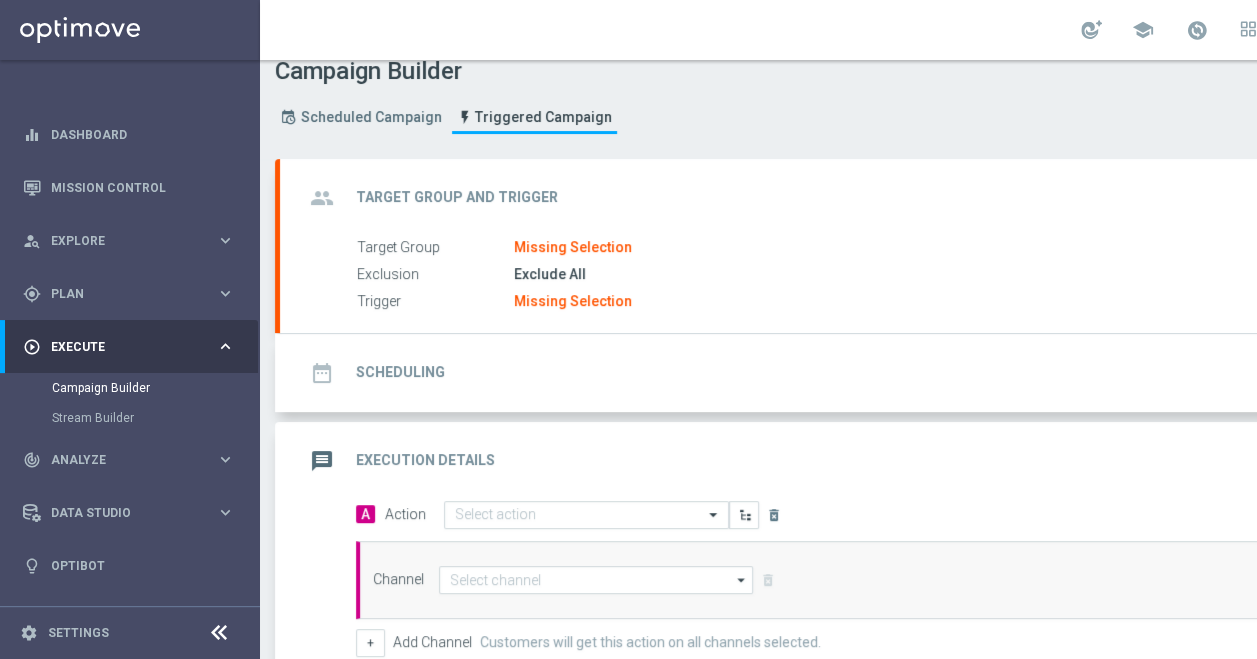click on "Missing Selection" 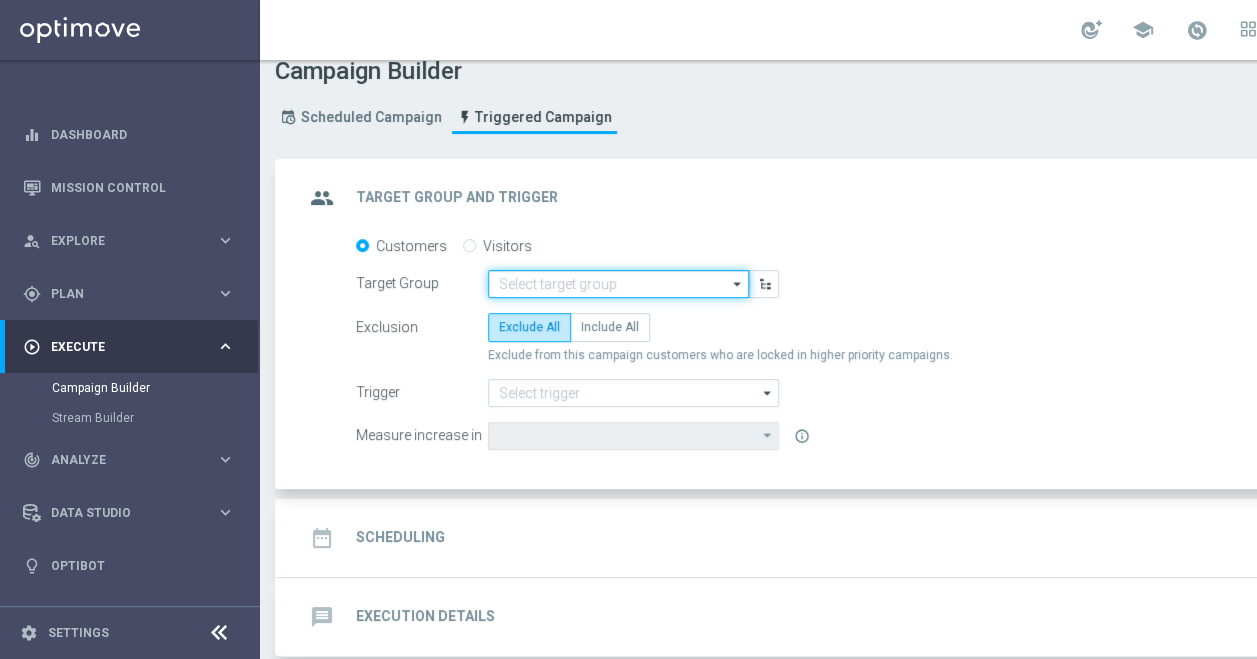 click 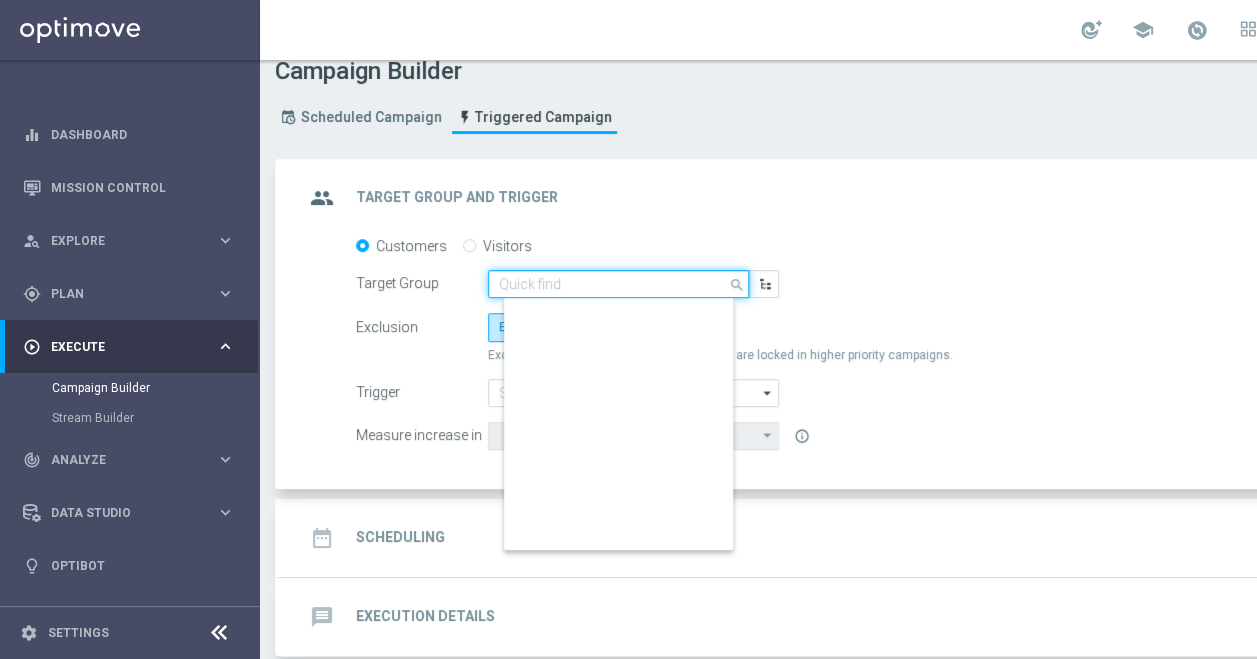 scroll, scrollTop: 647, scrollLeft: 0, axis: vertical 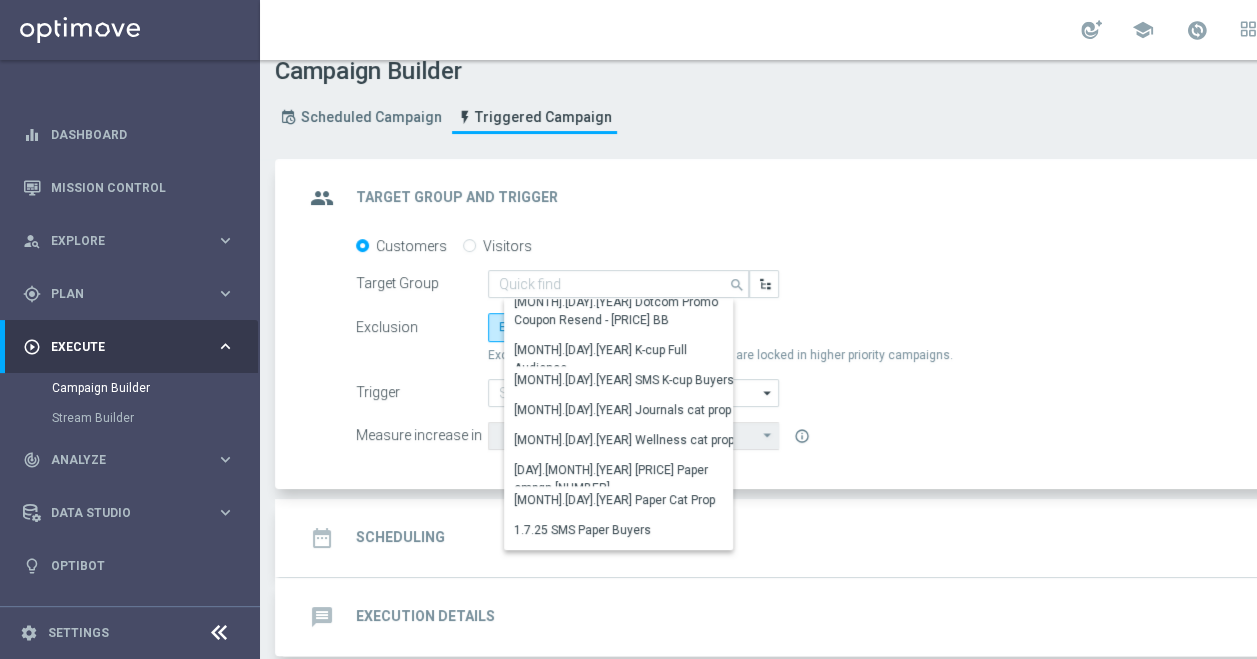 click on "group
Target Group and Trigger
keyboard_arrow_up" 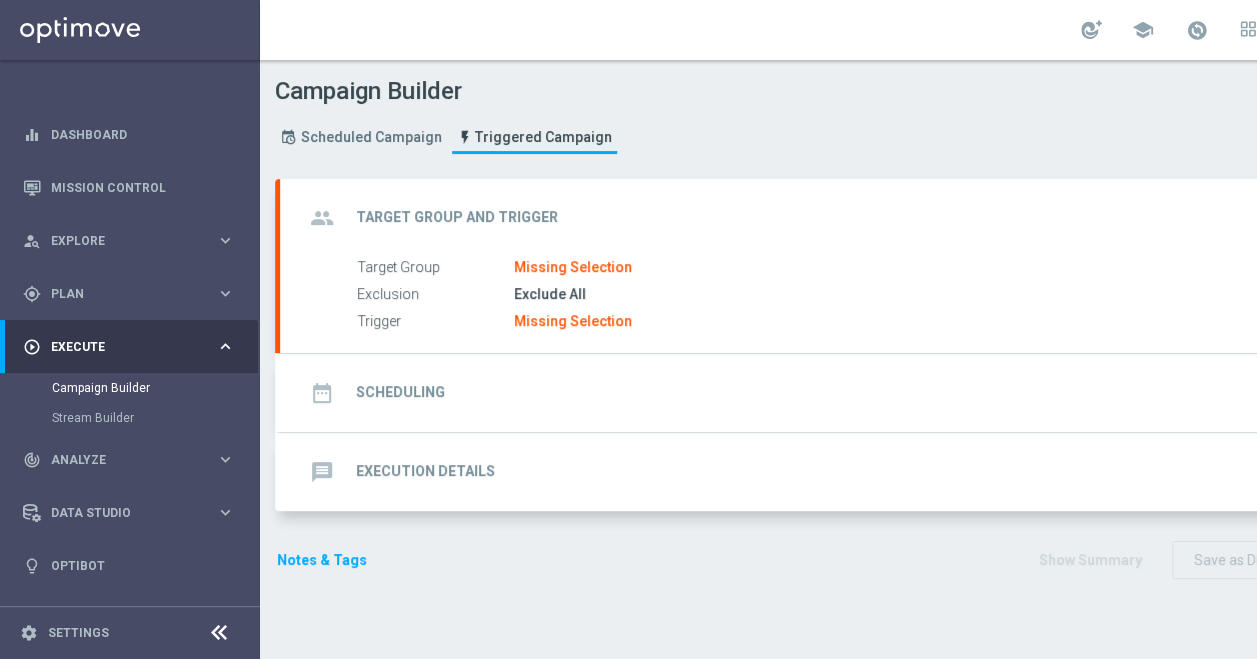 scroll, scrollTop: 0, scrollLeft: 0, axis: both 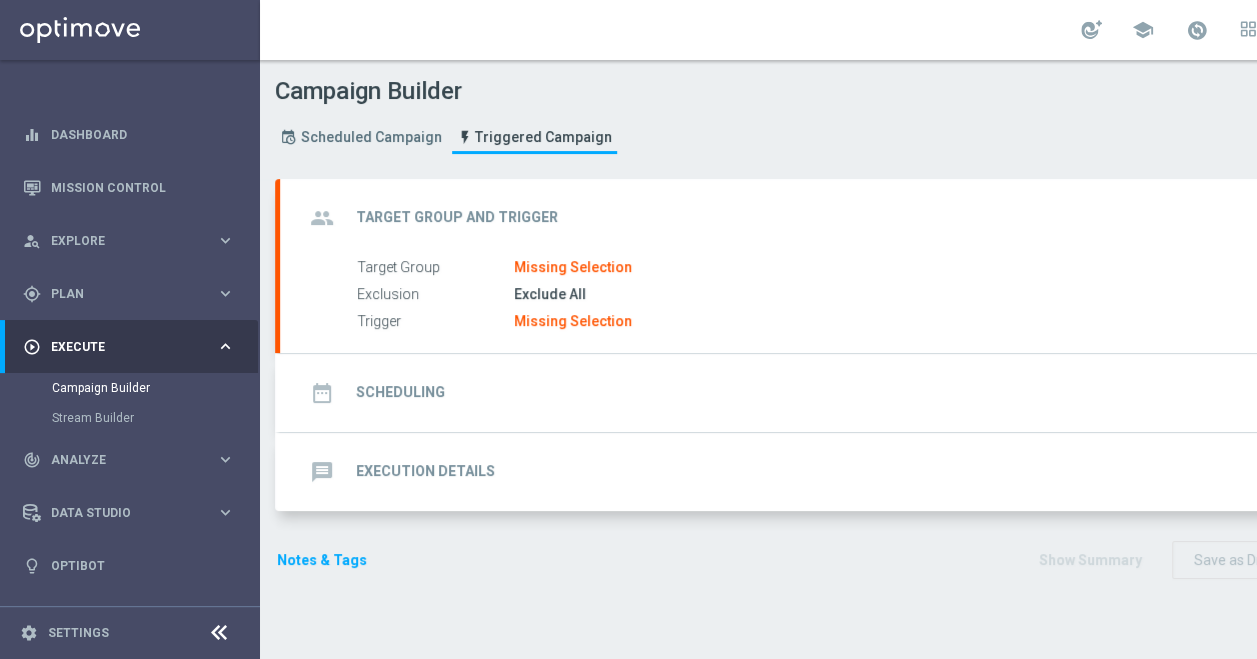 click on "message
Execution Details
keyboard_arrow_down" 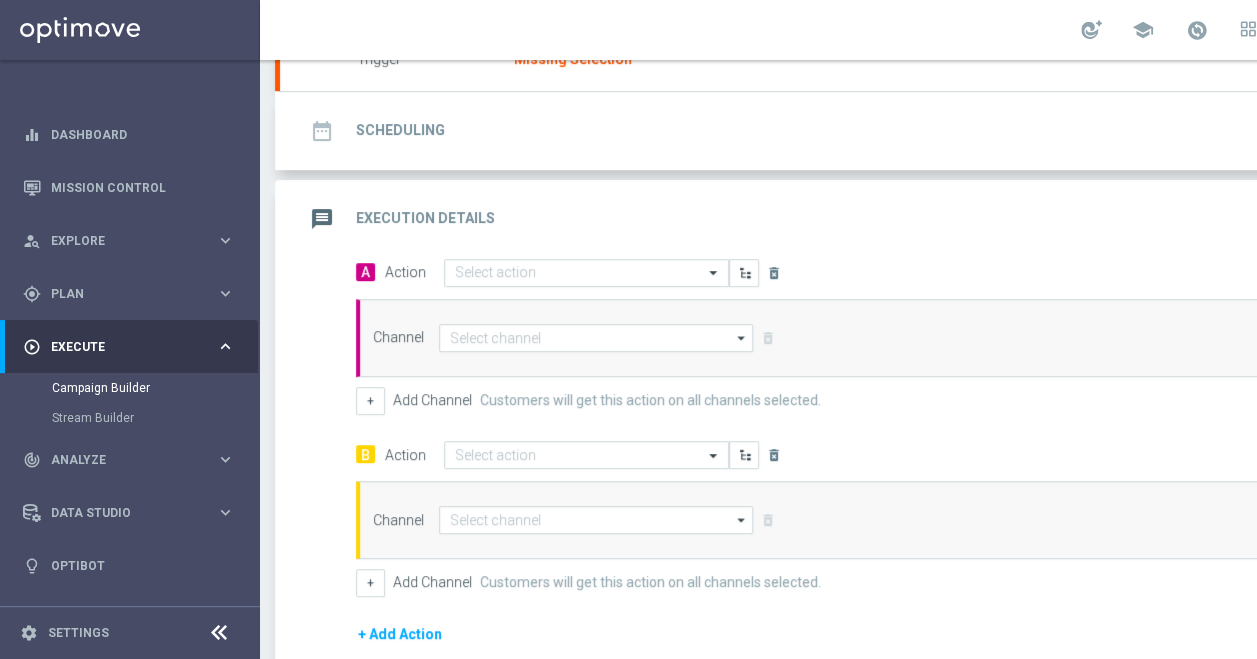 scroll, scrollTop: 263, scrollLeft: 0, axis: vertical 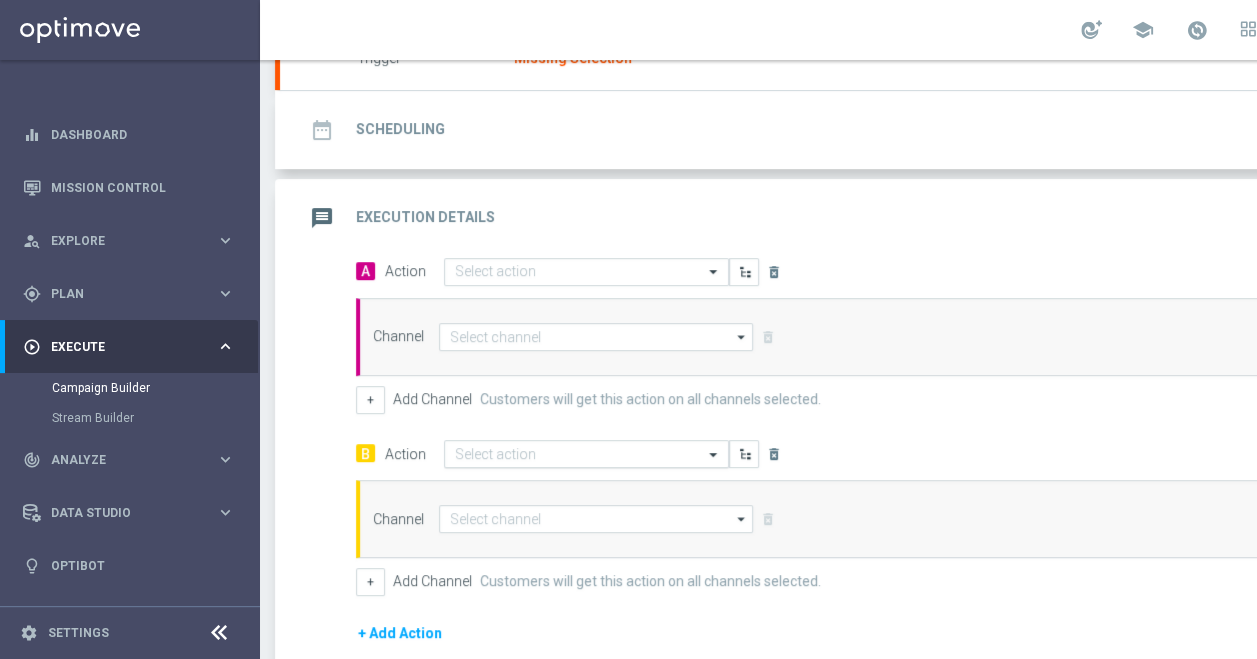 click 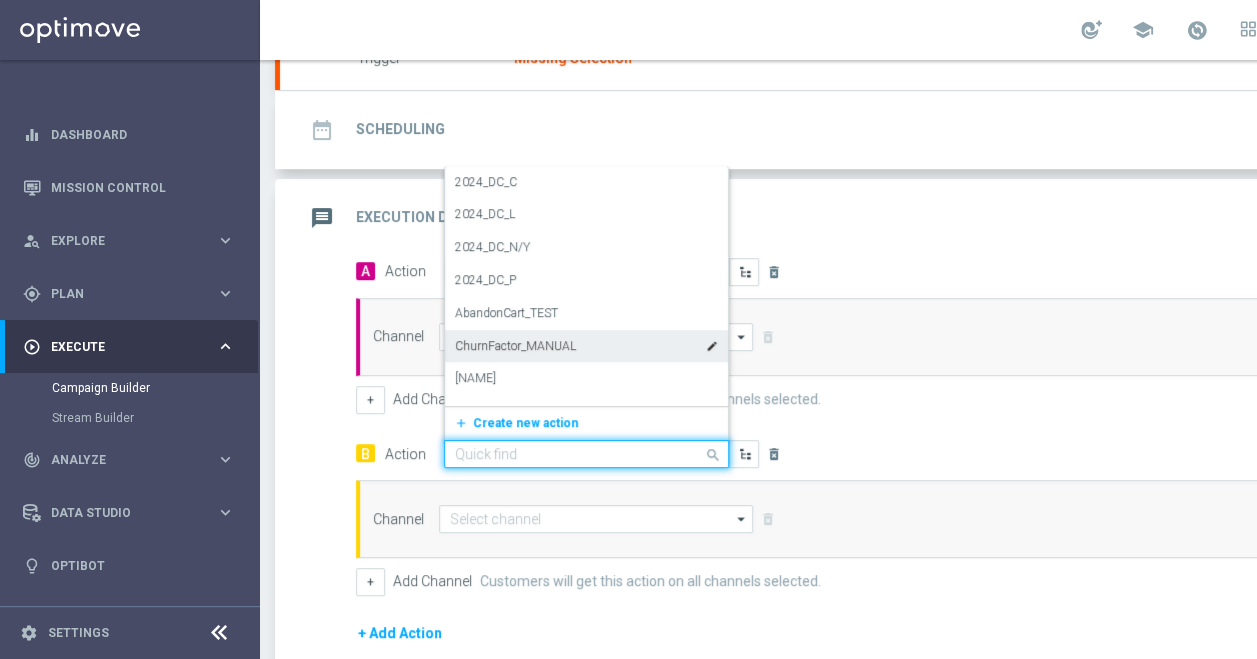 click on "group
Target Group and Trigger
keyboard_arrow_down
Target Group
Missing Selection
Exclusion
Exclude All
Trigger
Missing Selection
Customers
Visitors
Target Group
arrow_drop_down
Drag here to set row groups Drag here to set column labels" 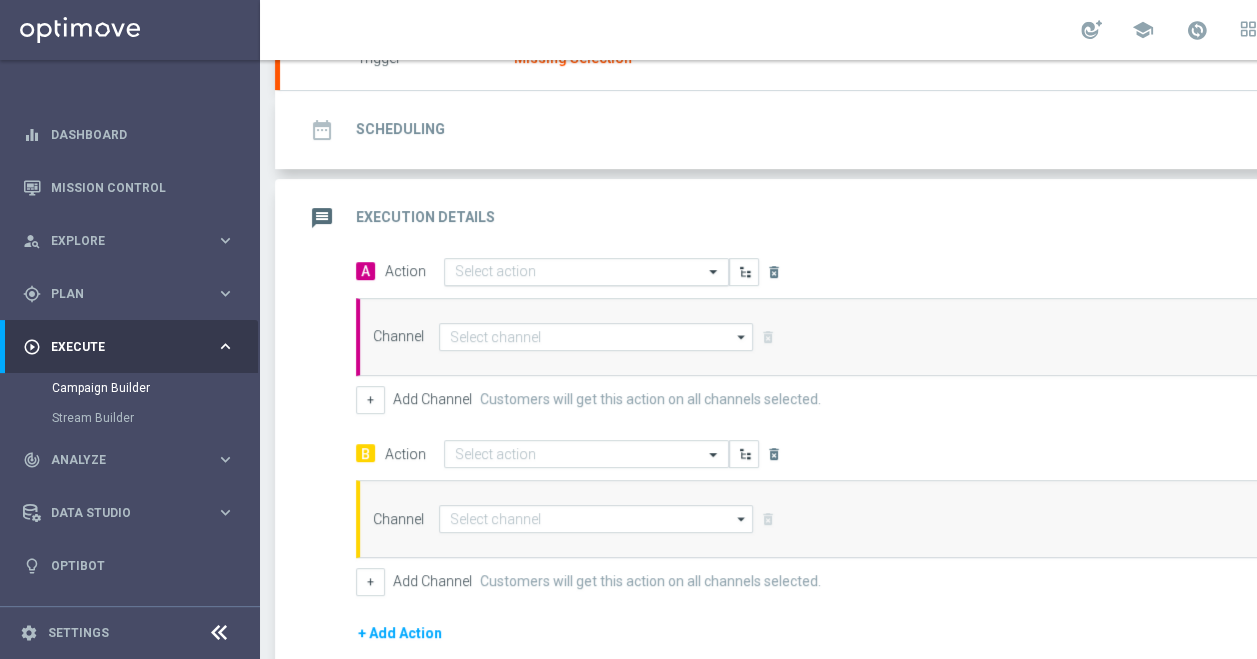 scroll, scrollTop: 498, scrollLeft: 0, axis: vertical 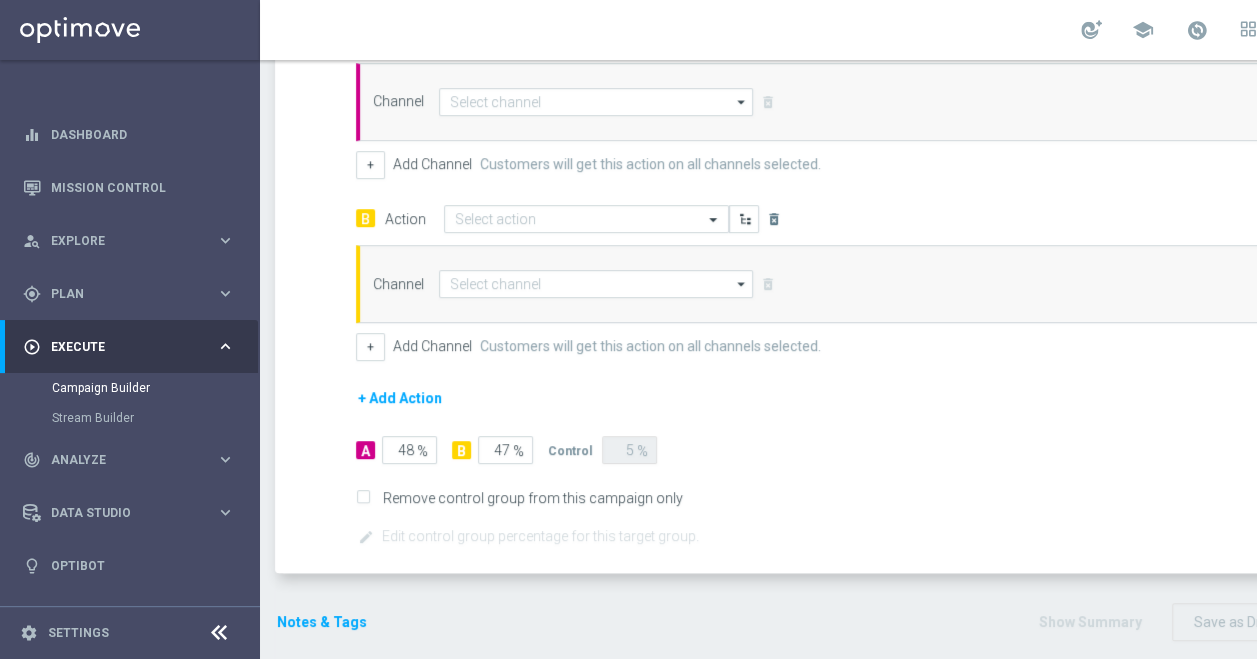 click on "Remove control group from this campaign only" 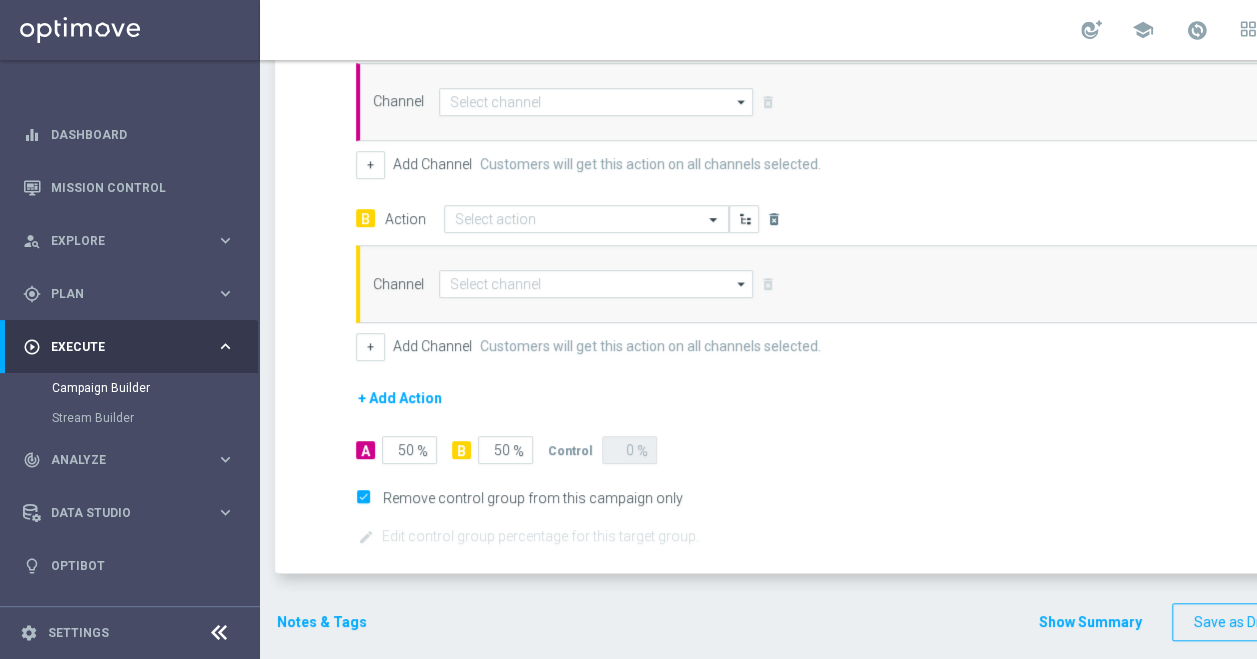 click on "A
Action
Select action
delete_forever
Add Promotion
Channel
arrow_drop_down
Drag here to set row groups Drag here to set column labels" 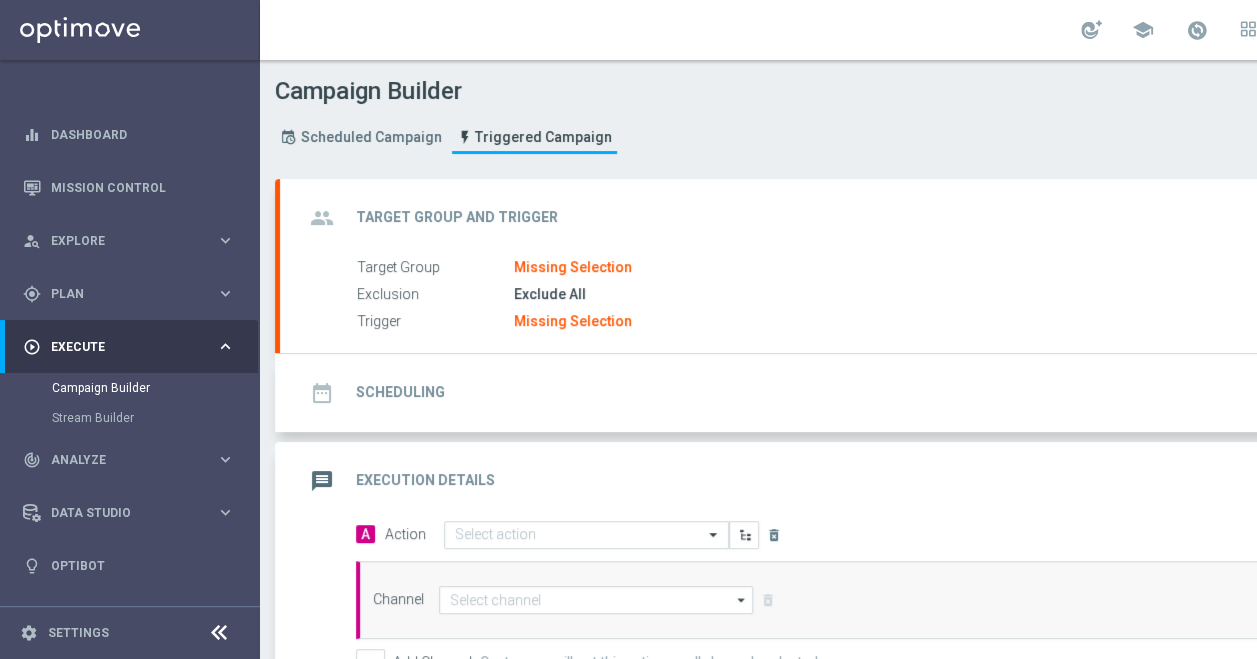 scroll, scrollTop: 498, scrollLeft: 0, axis: vertical 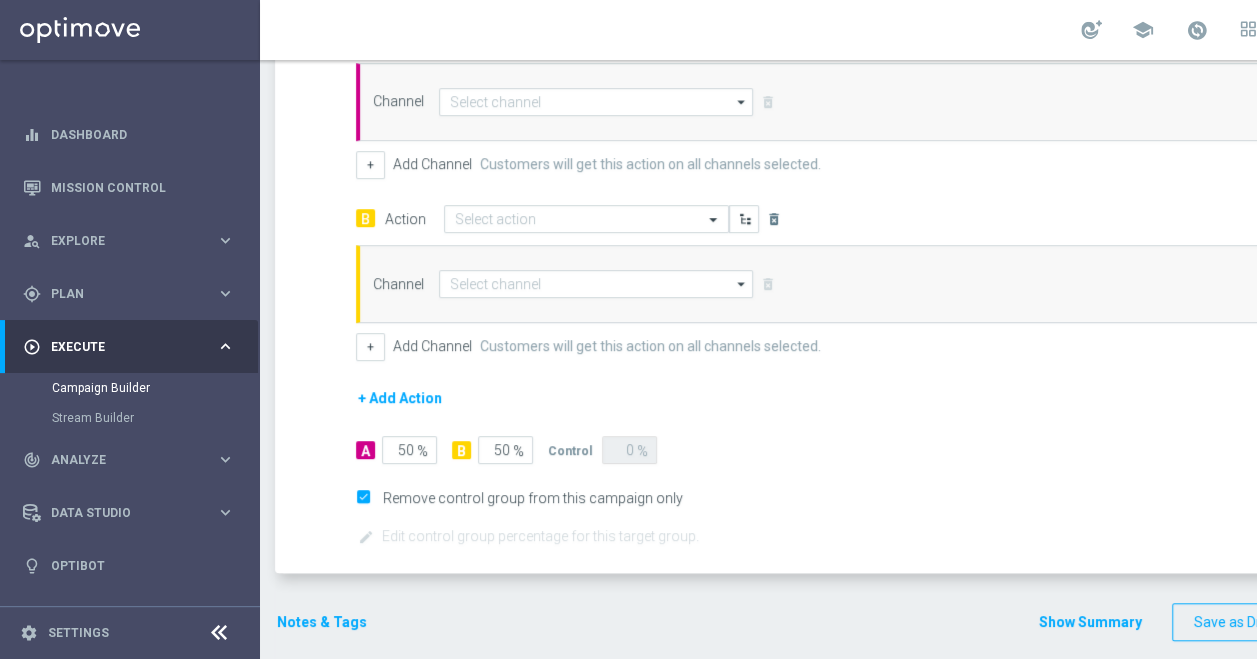 click on "Remove control group from this campaign only" 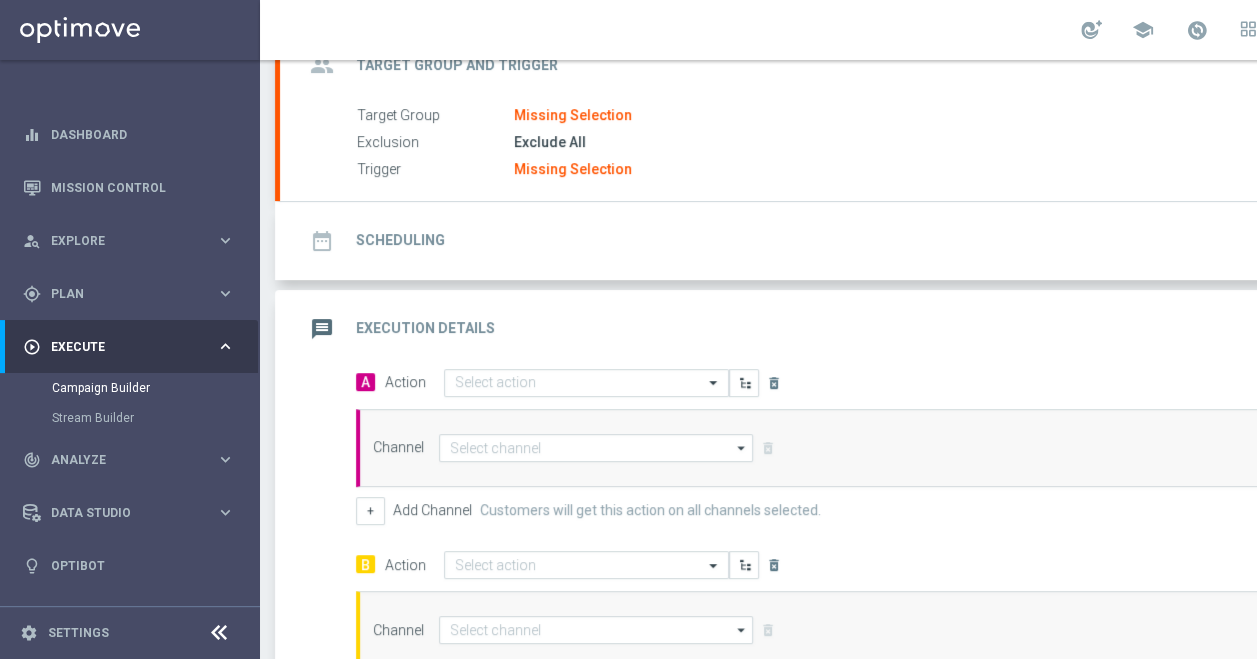 scroll, scrollTop: 0, scrollLeft: 0, axis: both 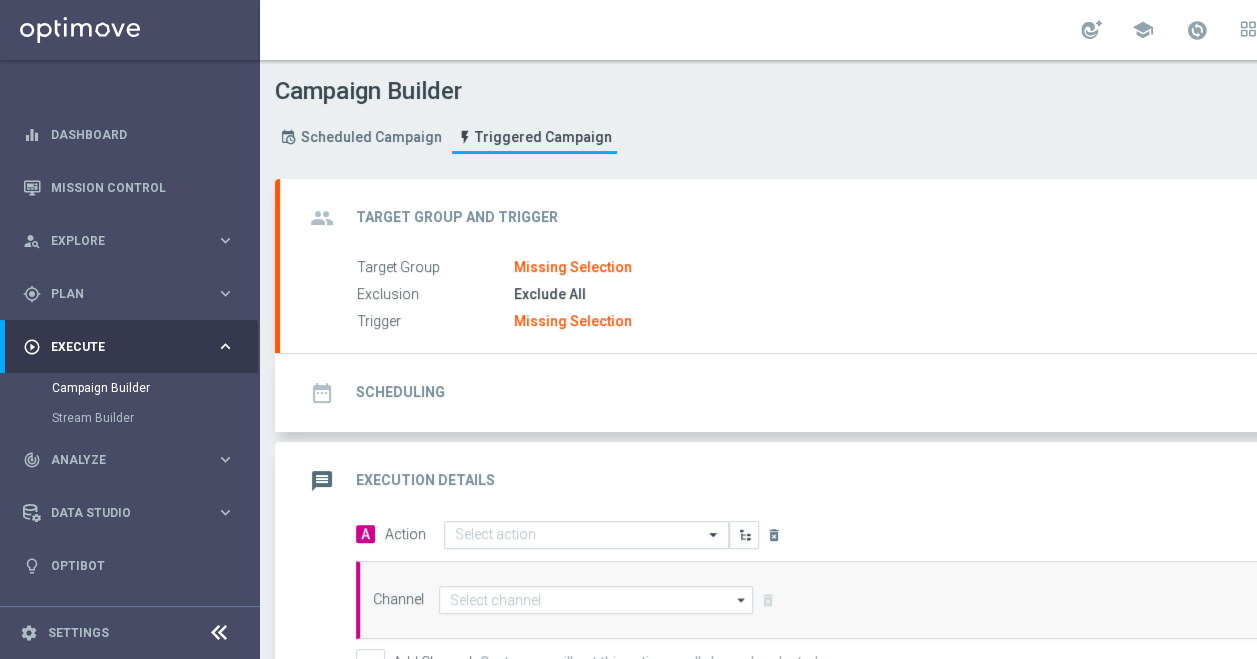 click on "Exclude All" 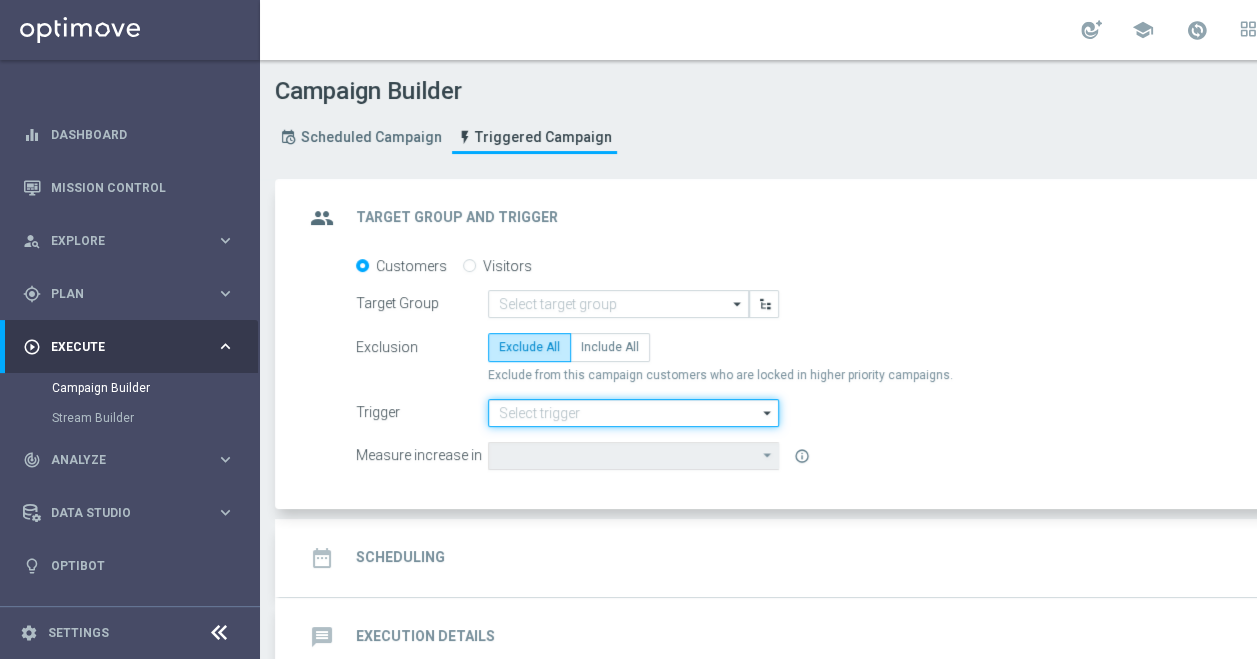 click 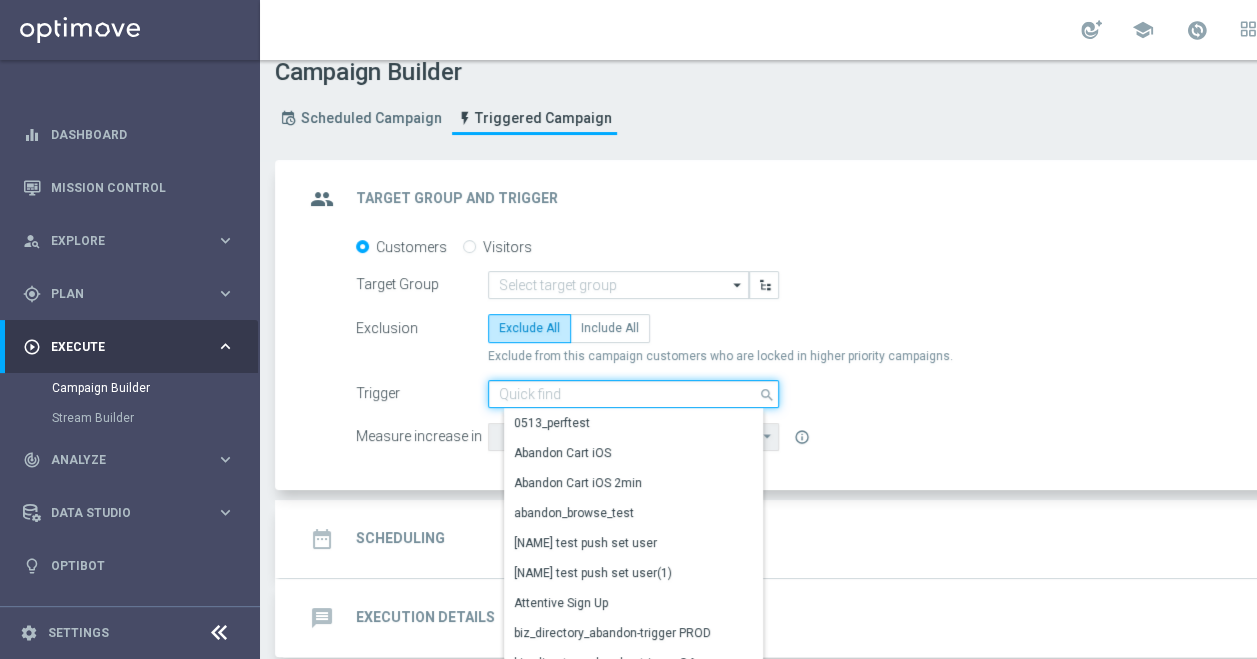 scroll, scrollTop: 46, scrollLeft: 0, axis: vertical 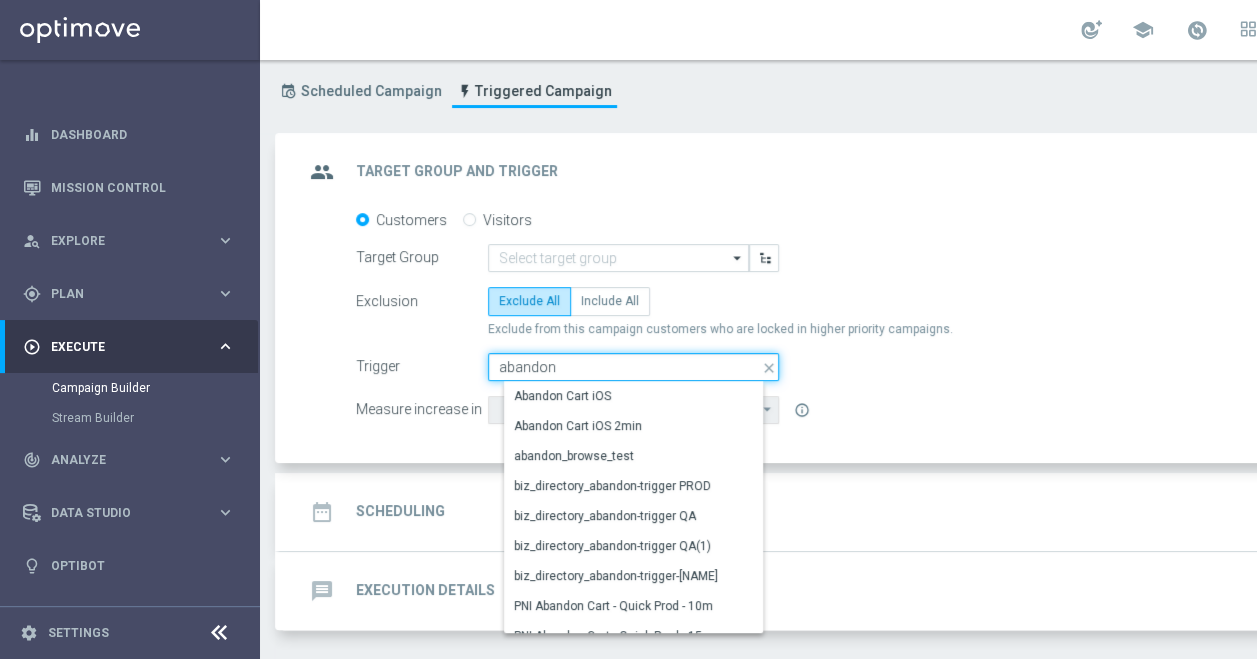 type on "abandon" 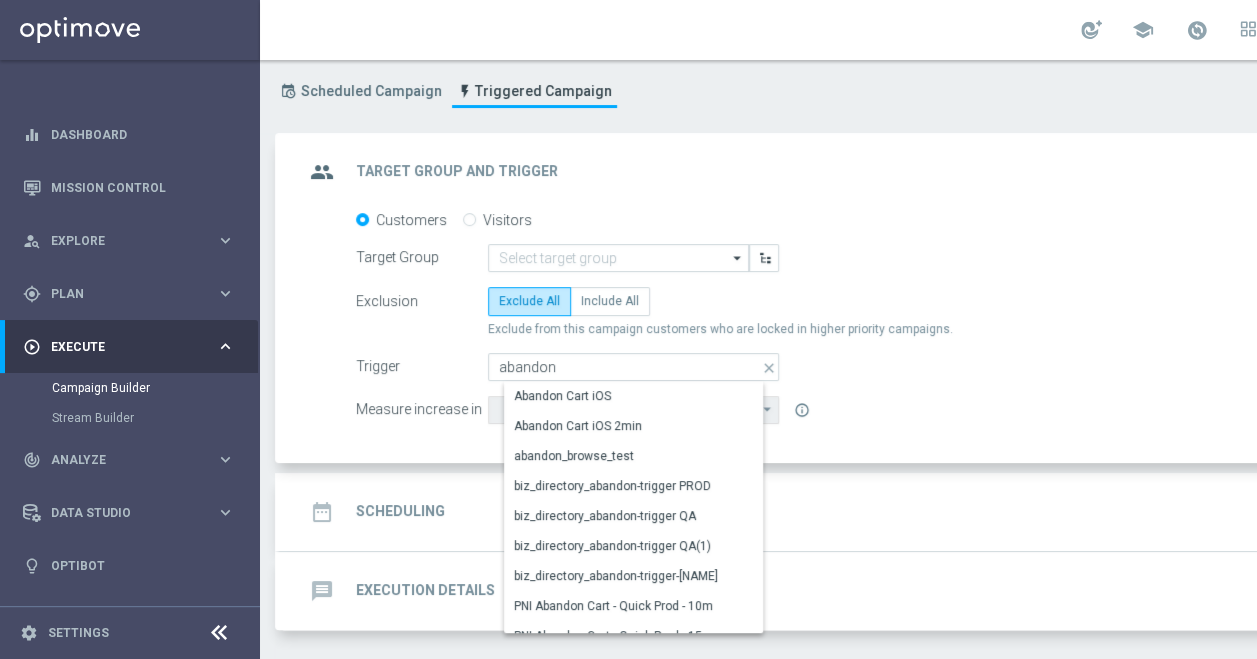 click on "group
Target Group and Trigger
keyboard_arrow_up" 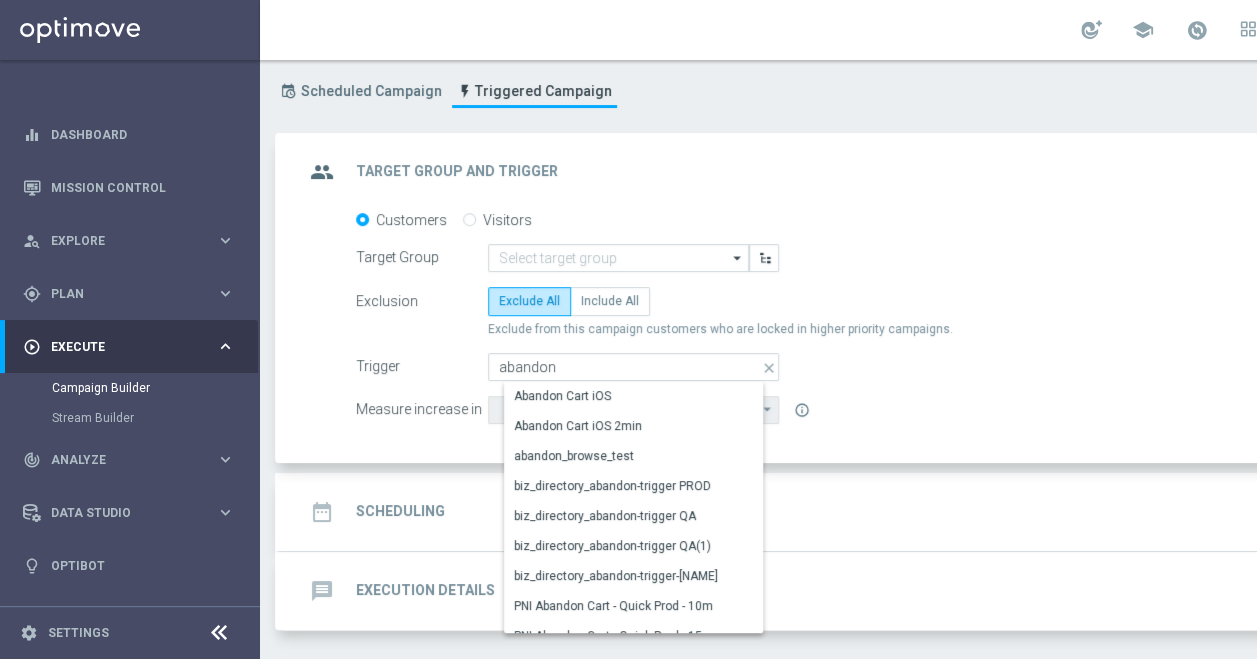 type 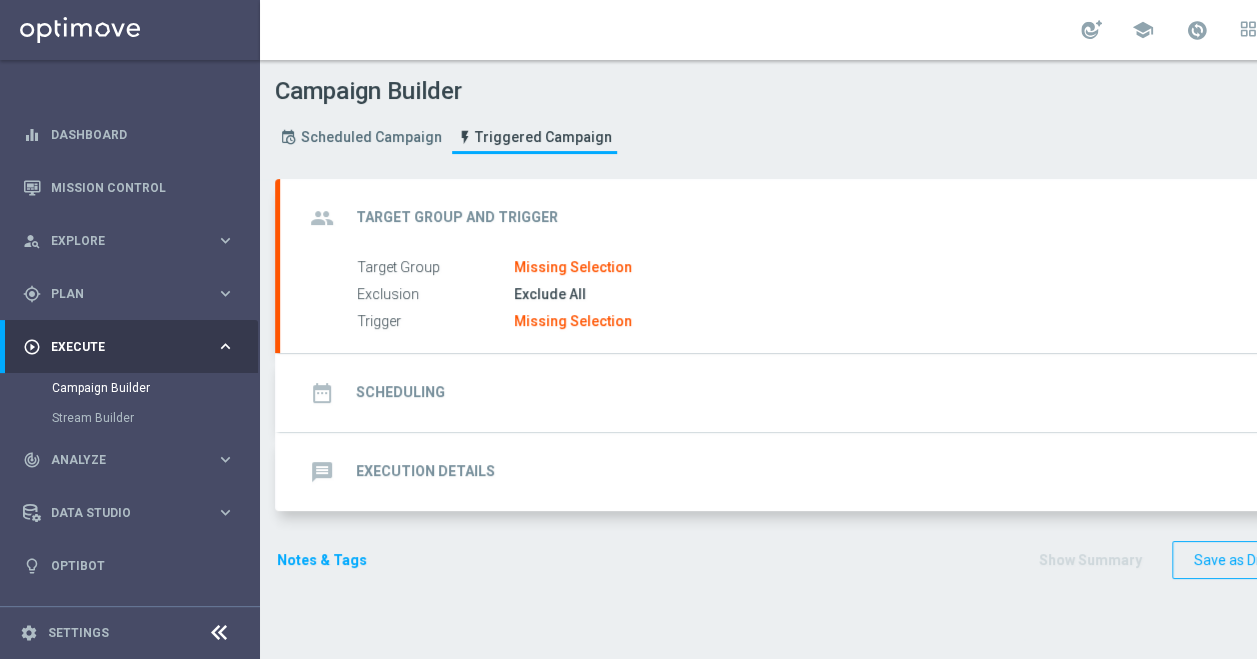 scroll, scrollTop: 0, scrollLeft: 0, axis: both 